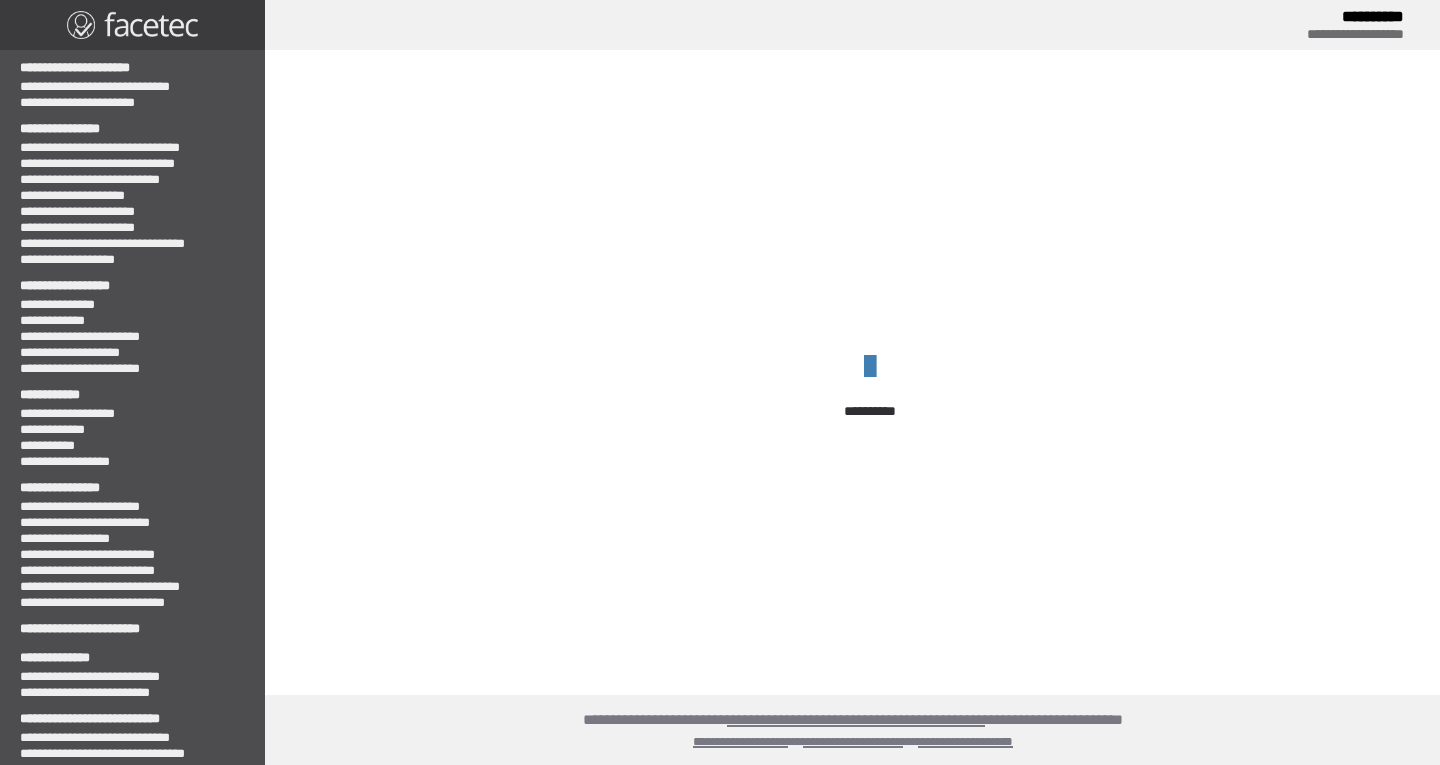 scroll, scrollTop: 0, scrollLeft: 0, axis: both 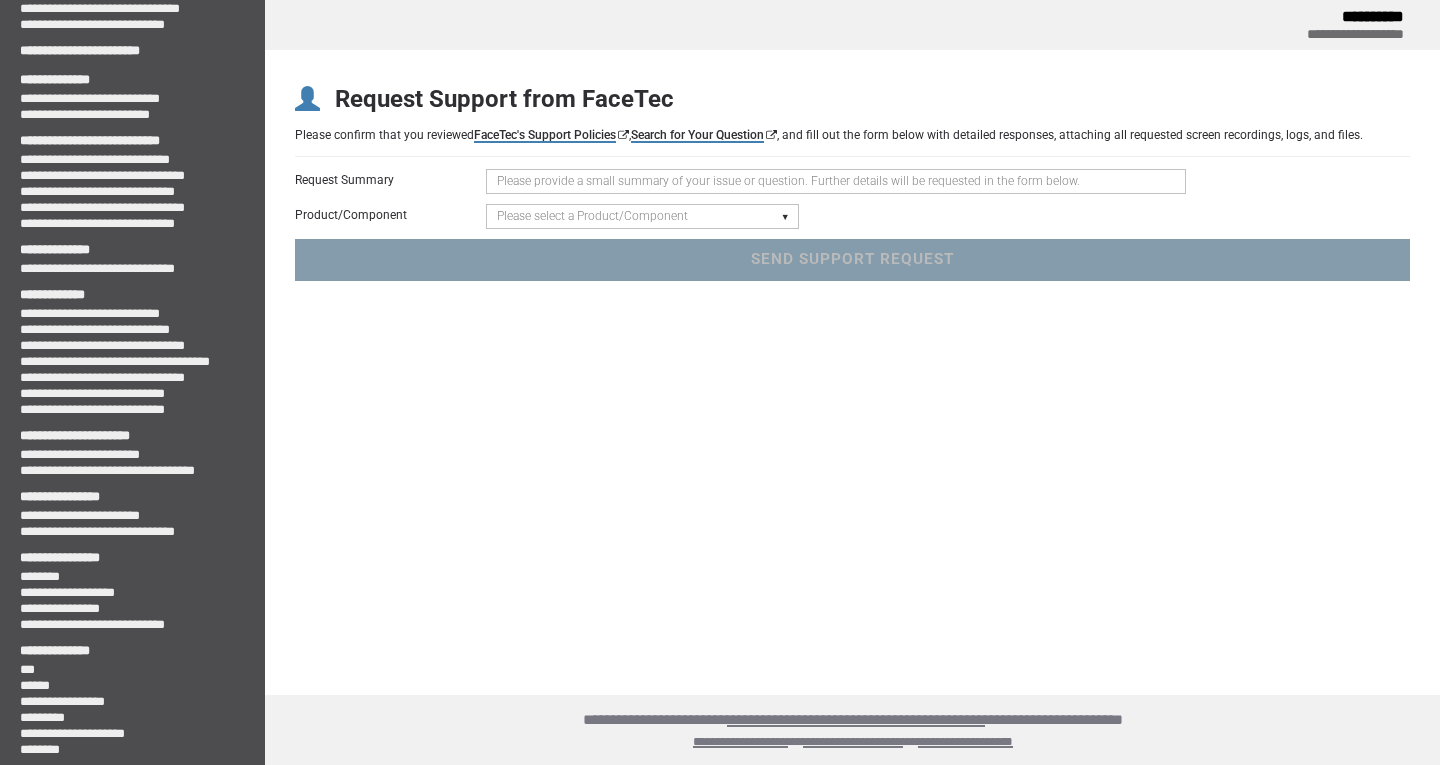 click at bounding box center [836, 181] 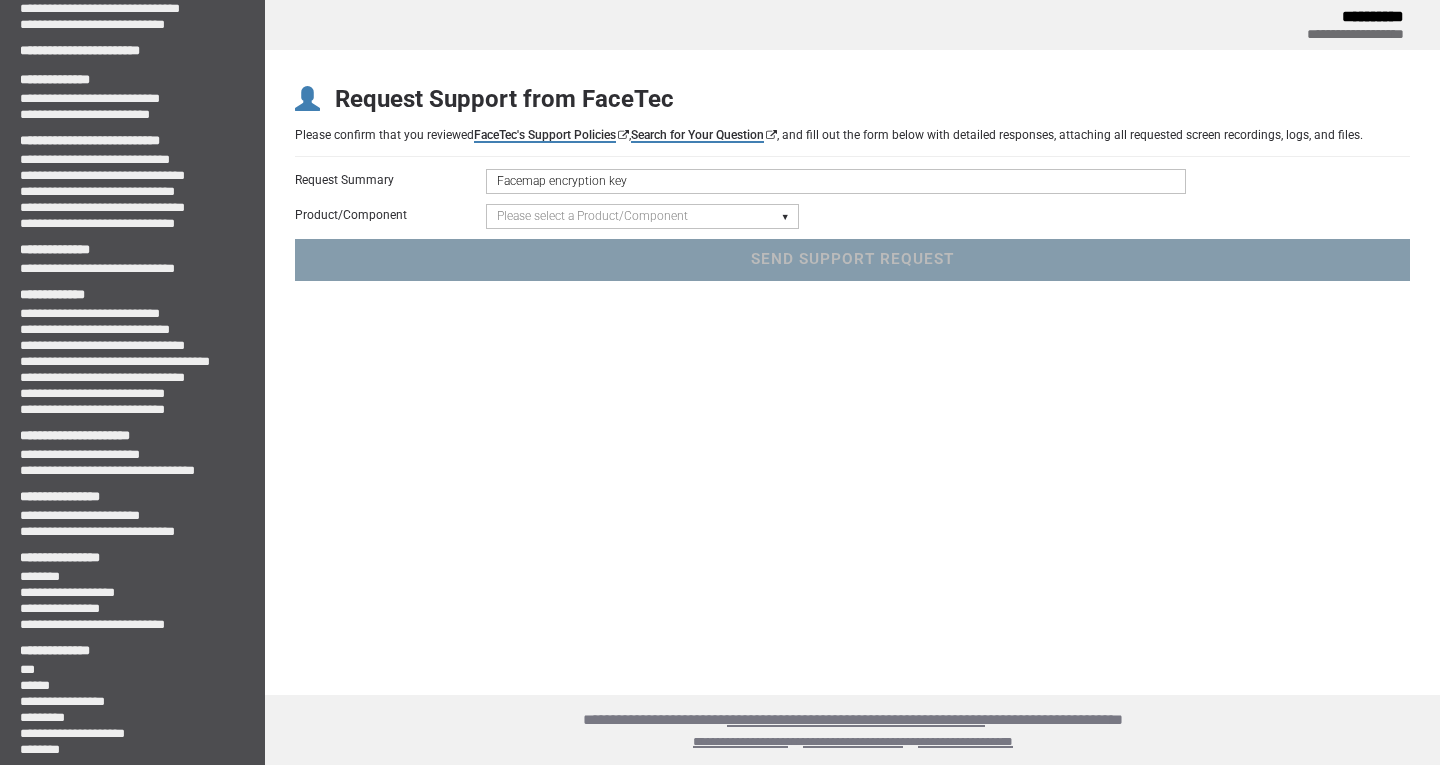 click on "Facemap encryption key" at bounding box center (836, 181) 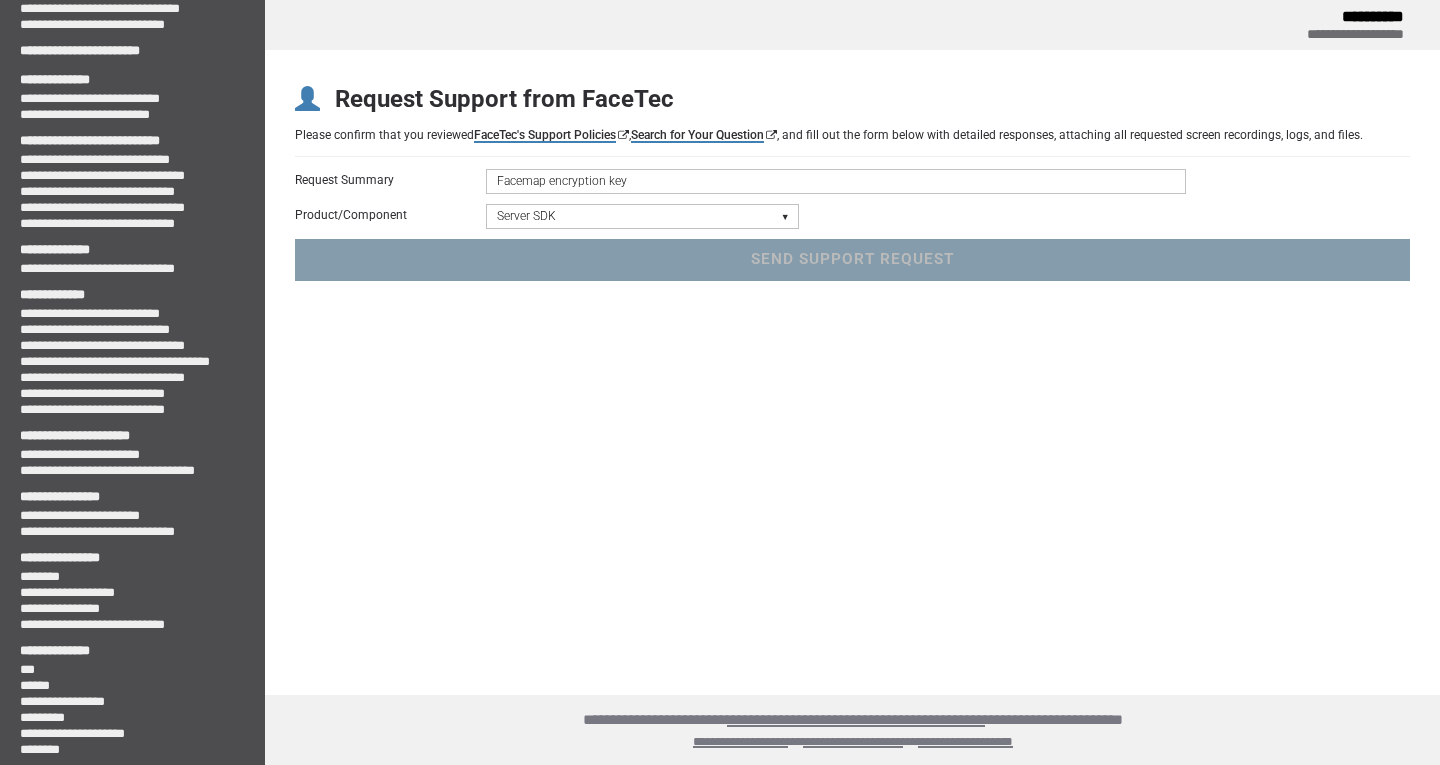 click on "Please select a Product/Component Device SDK (Android, iOS, Browser) Server SDK Dashboard SDK 3D Liveness & Matching ID Scan - Compatibility, Behavior, OCR, Barcode, NFC UR Codes - Biometric Barcodes Specific Features Access Request Account & Application" at bounding box center (642, 216) 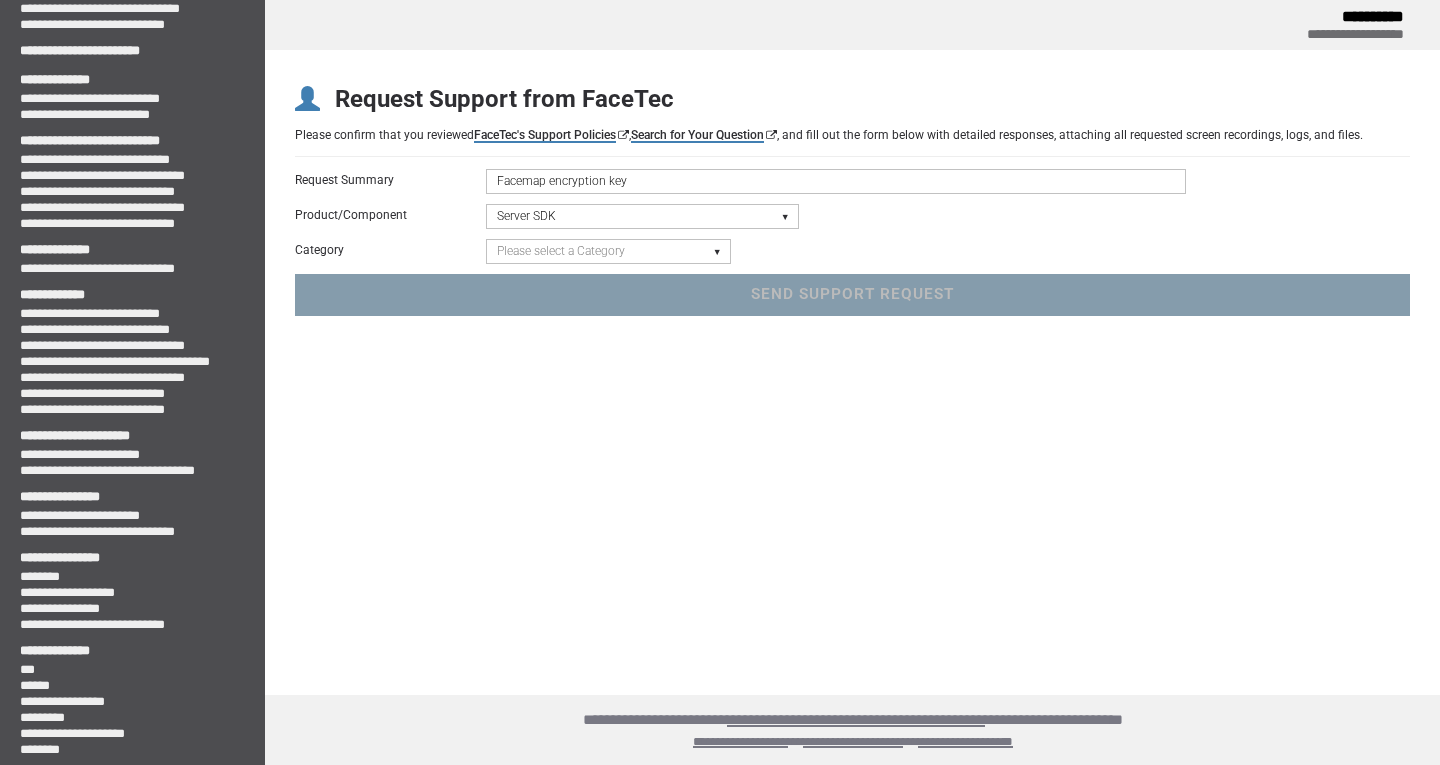 click on "Please select a Category Initialization Issue (Server Not Starting) Crash/Exception API Question or Issue Static Code Analyzer Results" at bounding box center [608, 251] 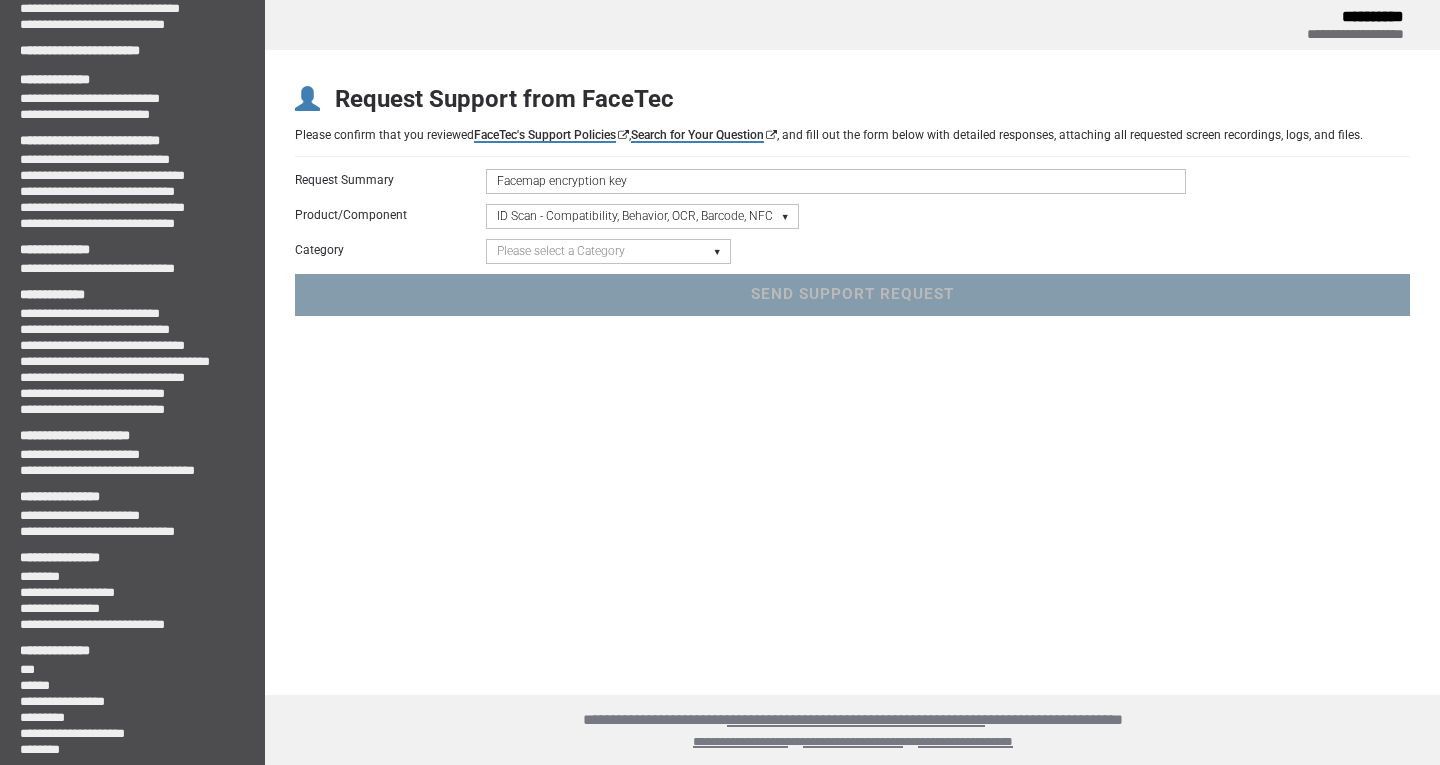 click on "Please select a Product/Component Device SDK (Android, iOS, Browser) Server SDK Dashboard SDK 3D Liveness & Matching ID Scan - Compatibility, Behavior, OCR, Barcode, NFC UR Codes - Biometric Barcodes Specific Features Access Request Account & Application" at bounding box center (642, 216) 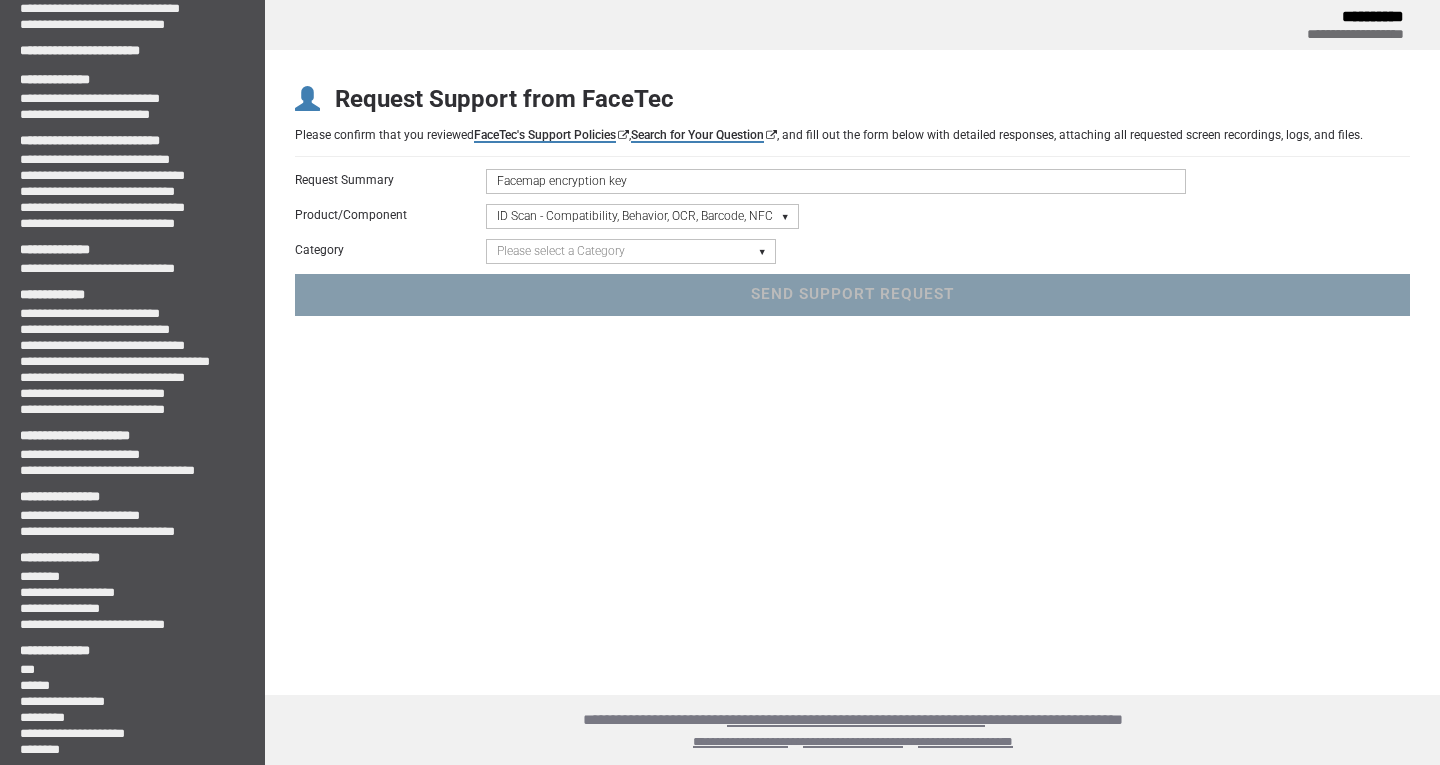 click on "Please select a Category ID Scan - Questions or Issues" at bounding box center [631, 251] 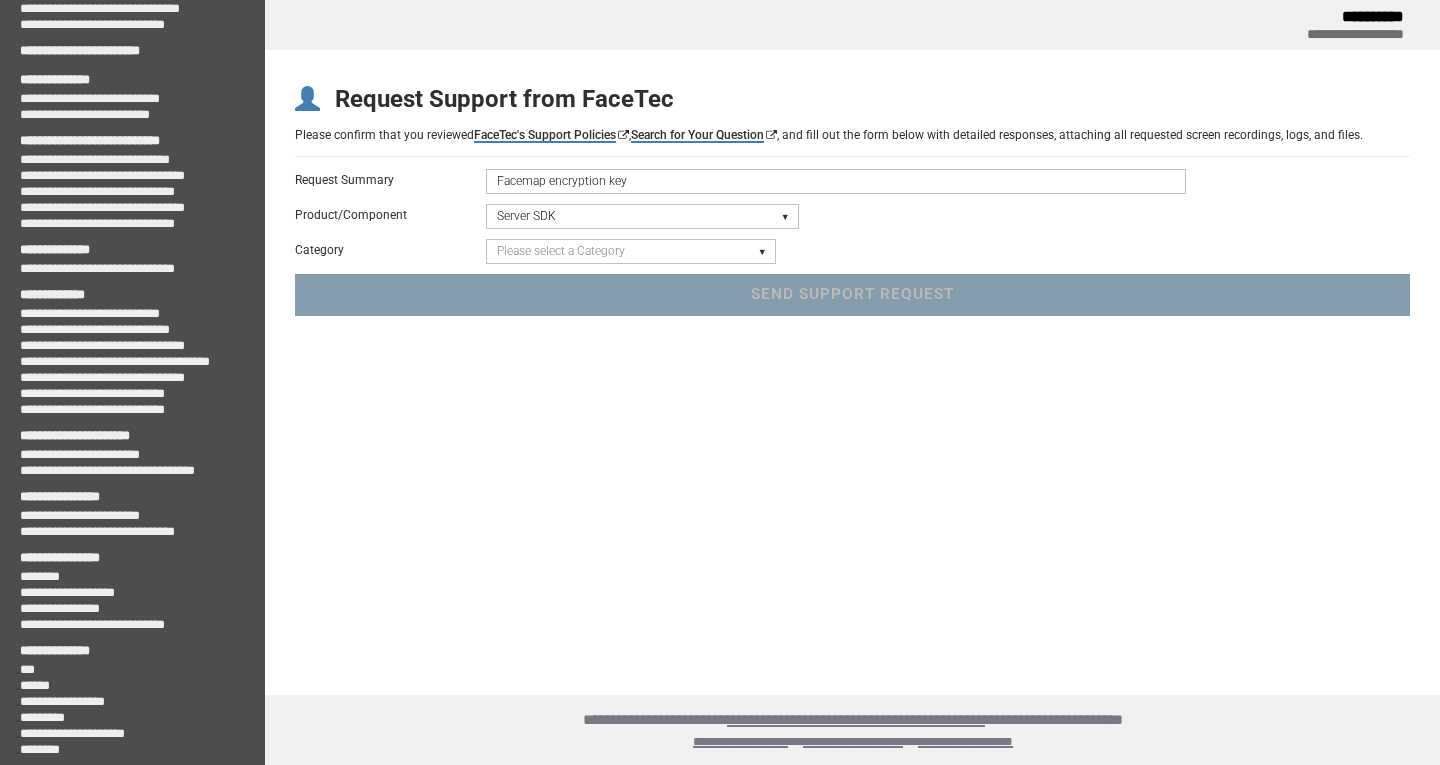 click on "Please select a Product/Component Device SDK (Android, iOS, Browser) Server SDK Dashboard SDK 3D Liveness & Matching ID Scan - Compatibility, Behavior, OCR, Barcode, NFC UR Codes - Biometric Barcodes Specific Features Access Request Account & Application" at bounding box center (642, 216) 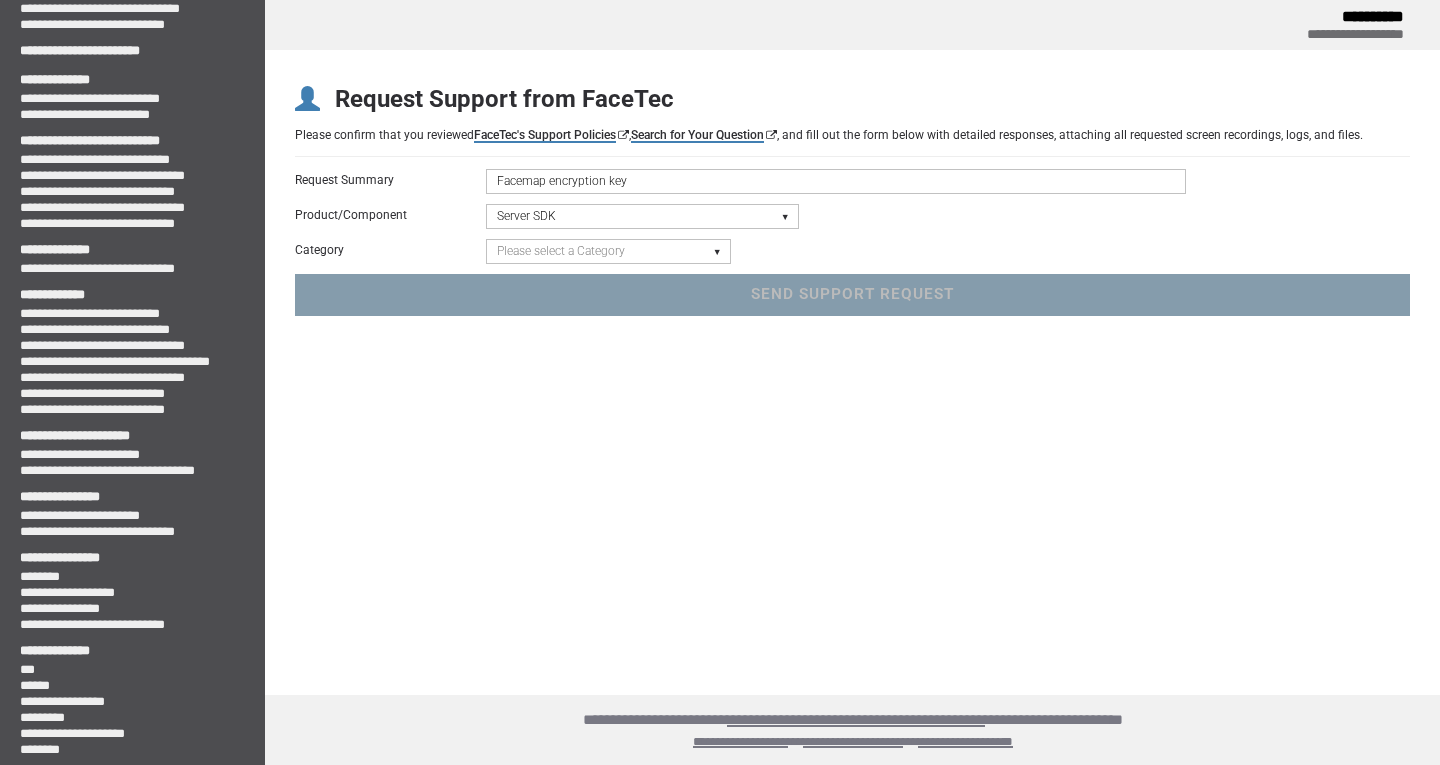 click on "Please select a Category Initialization Issue (Server Not Starting) Crash/Exception API Question or Issue Static Code Analyzer Results" at bounding box center (608, 251) 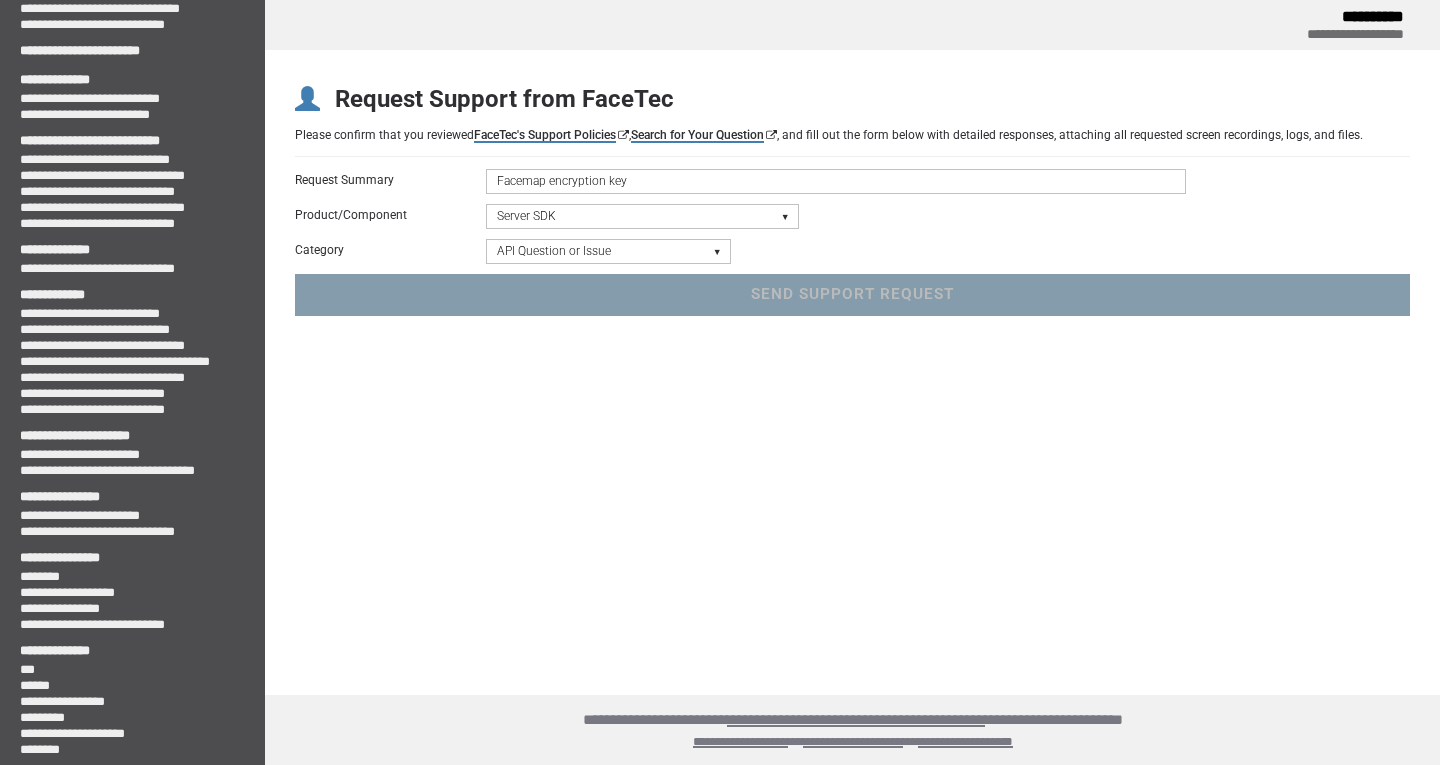 click on "Please select a Category Initialization Issue (Server Not Starting) Crash/Exception API Question or Issue Static Code Analyzer Results" at bounding box center [608, 251] 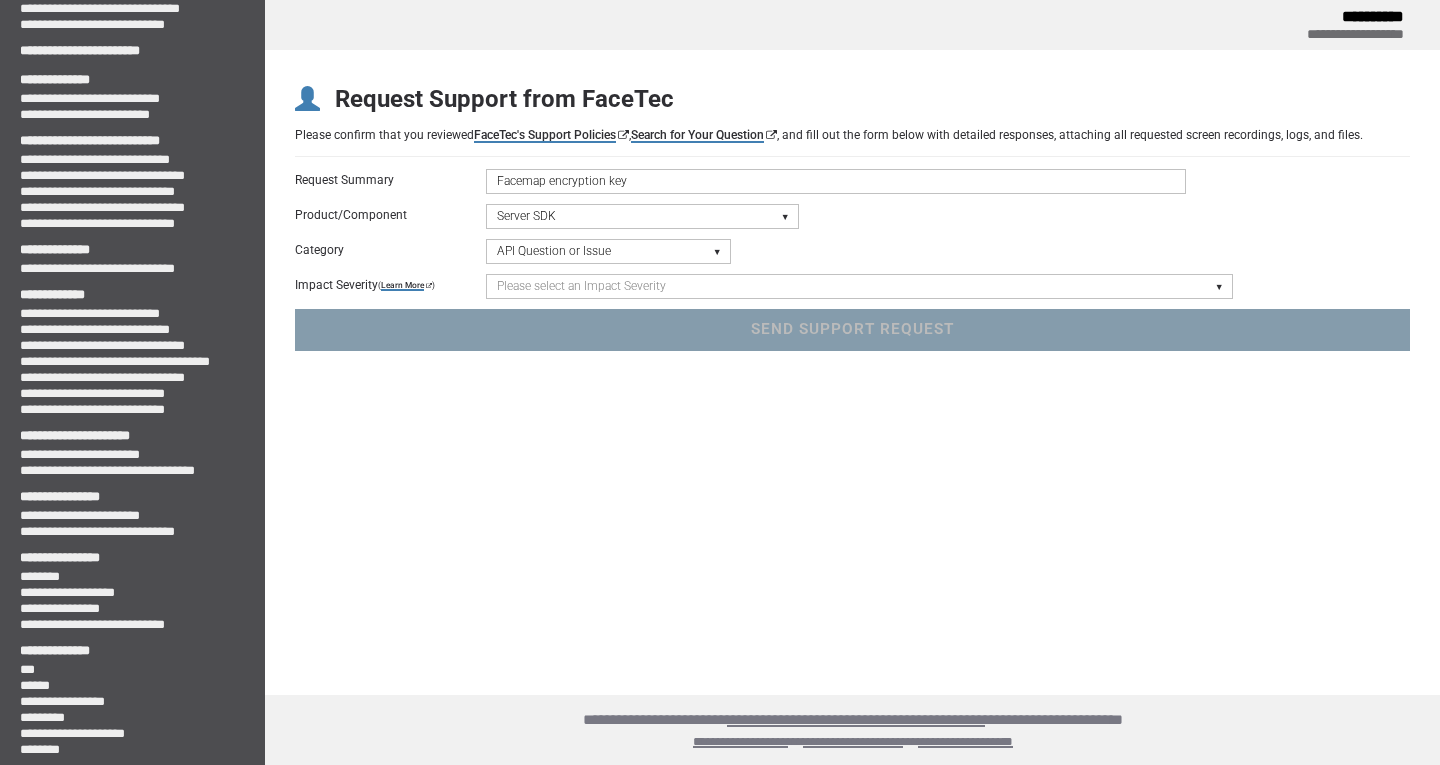 click on "Please select an Impact Severity Severity 1 - Minor Integration Issues, Upgrade Assistance, Encryption Key or Usage Log Questions with No Impact to Live Applications Severity 2 - Moderate Issues Impacting Live Applications / Production Systems Severity 3 - Major Issues Impacting Live Applications - Critical Errors in Production Systems" at bounding box center (859, 286) 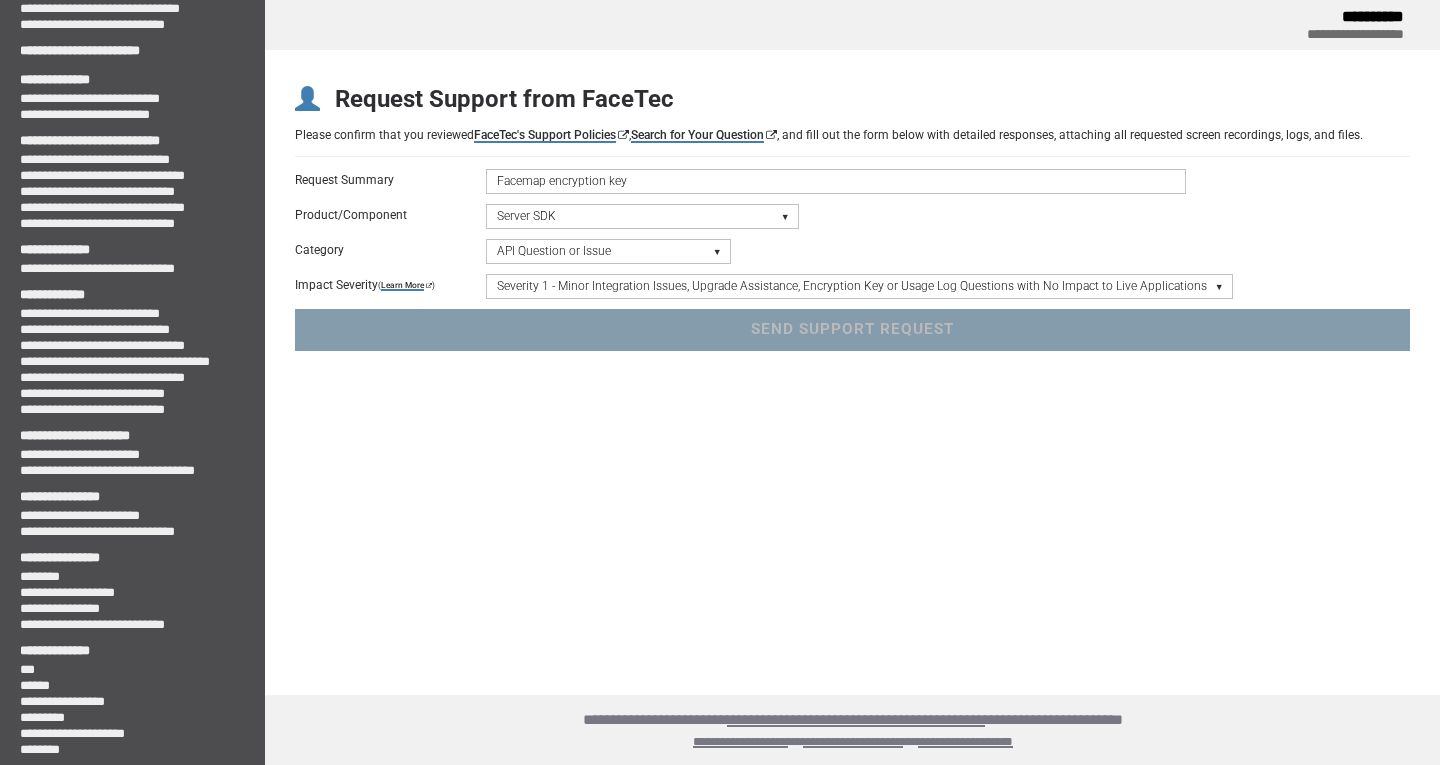 click on "Please select an Impact Severity Severity 1 - Minor Integration Issues, Upgrade Assistance, Encryption Key or Usage Log Questions with No Impact to Live Applications Severity 2 - Moderate Issues Impacting Live Applications / Production Systems Severity 3 - Major Issues Impacting Live Applications - Critical Errors in Production Systems" at bounding box center [859, 286] 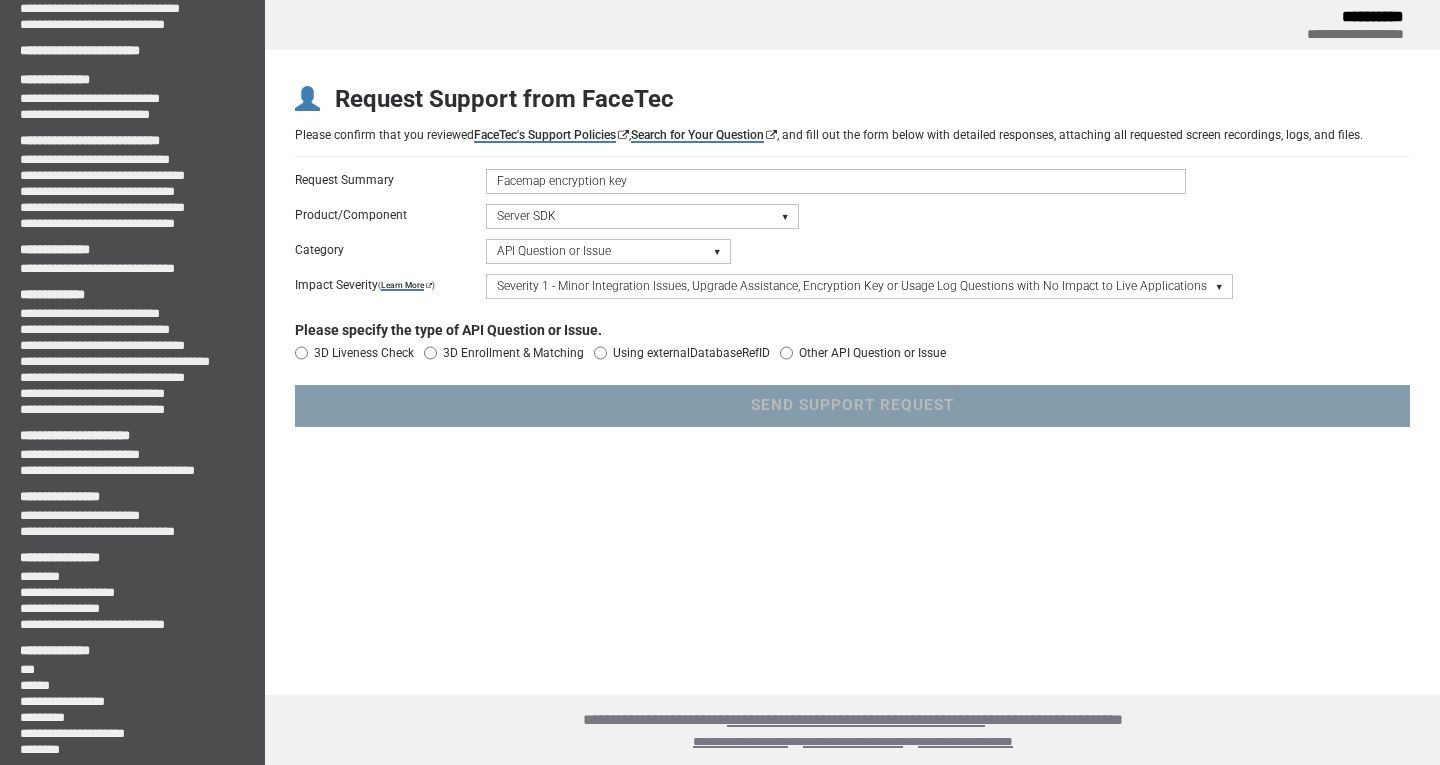 click on "Other API Question or Issue" at bounding box center [786, 353] 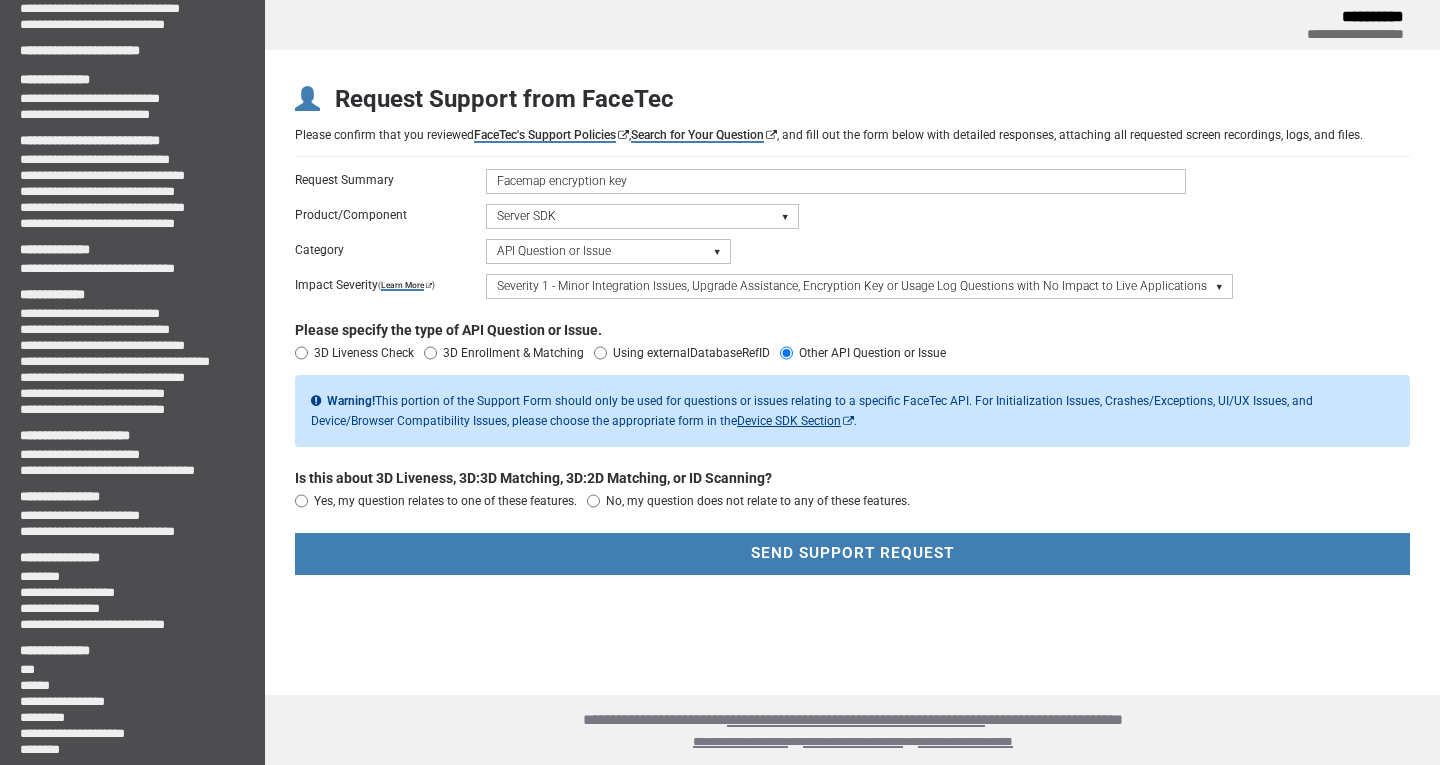click on "No, my question does not relate to any of these features." at bounding box center [593, 501] 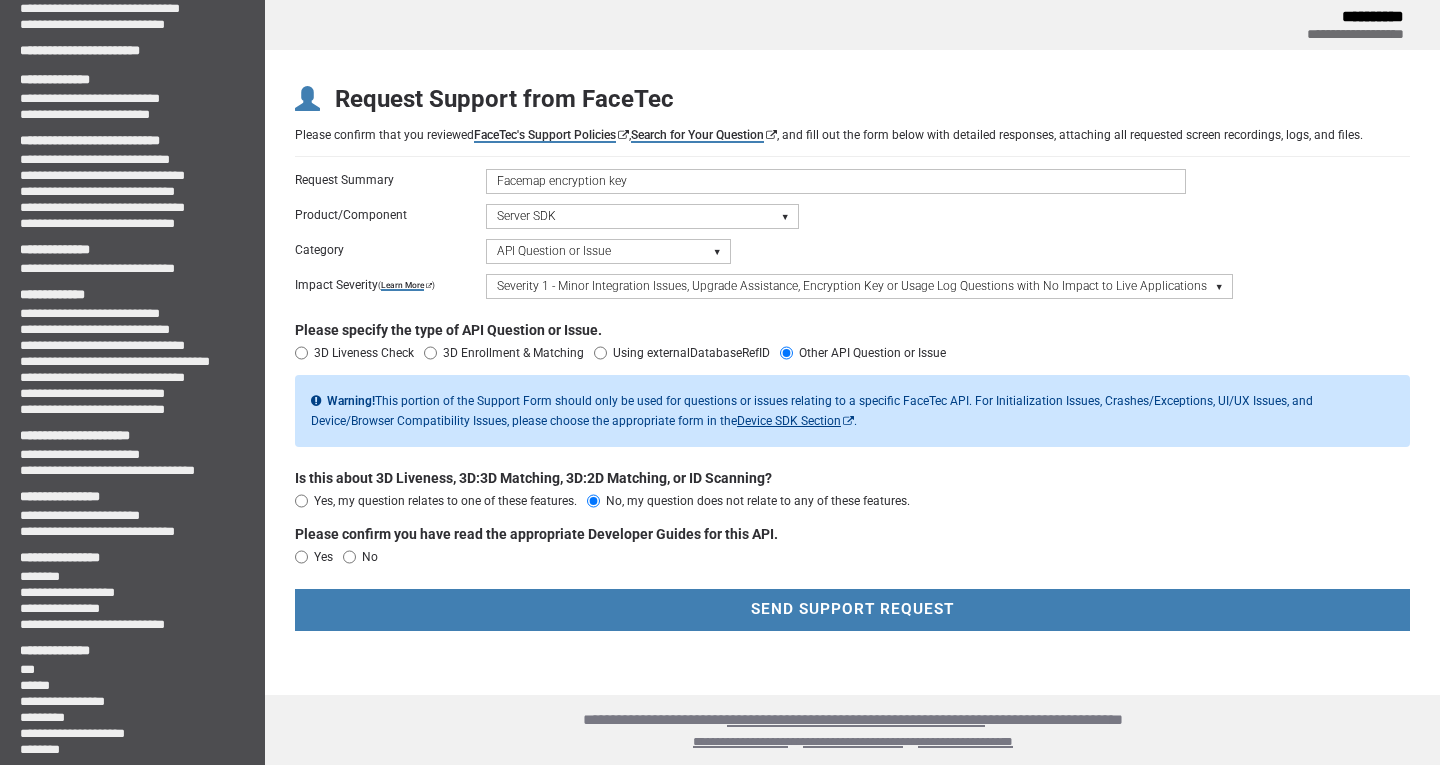 click on "Yes" at bounding box center [301, 557] 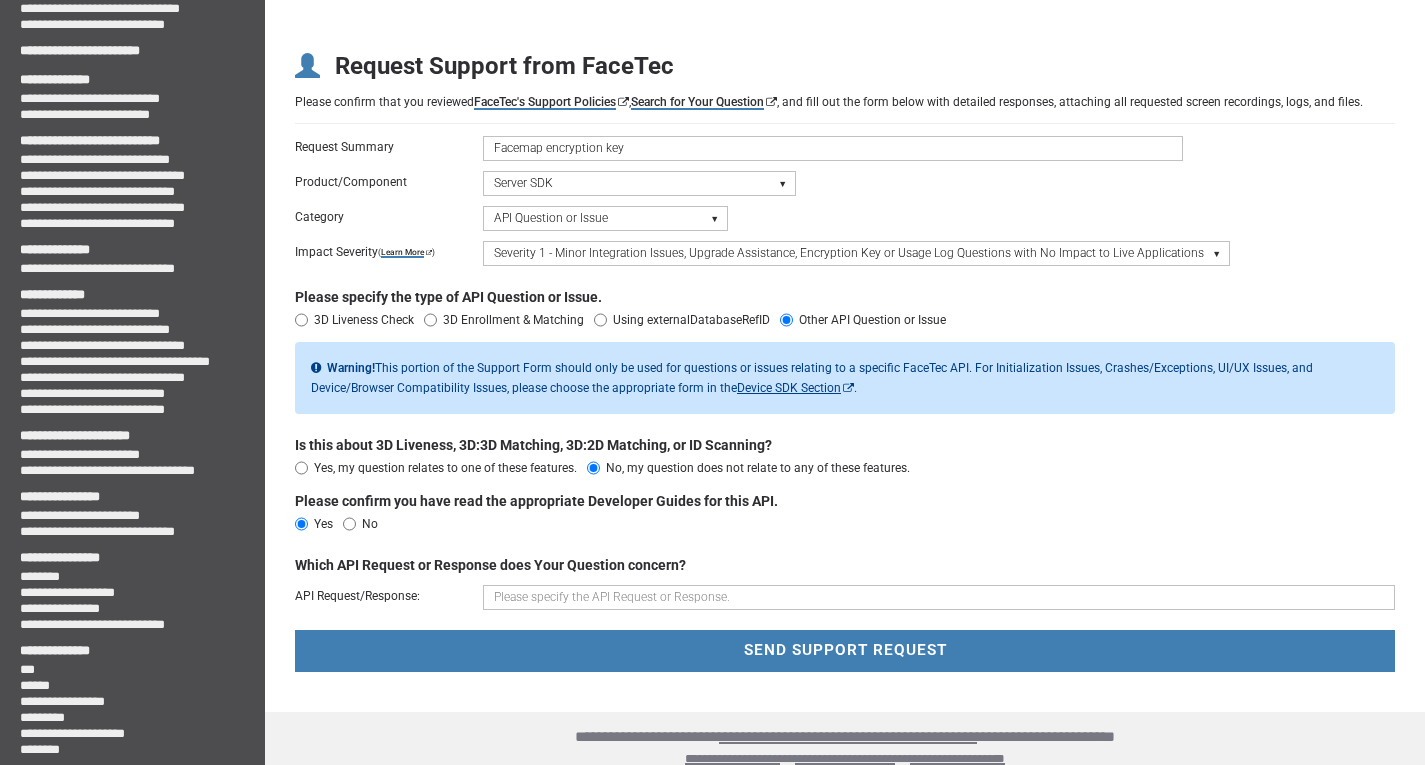 scroll, scrollTop: 50, scrollLeft: 0, axis: vertical 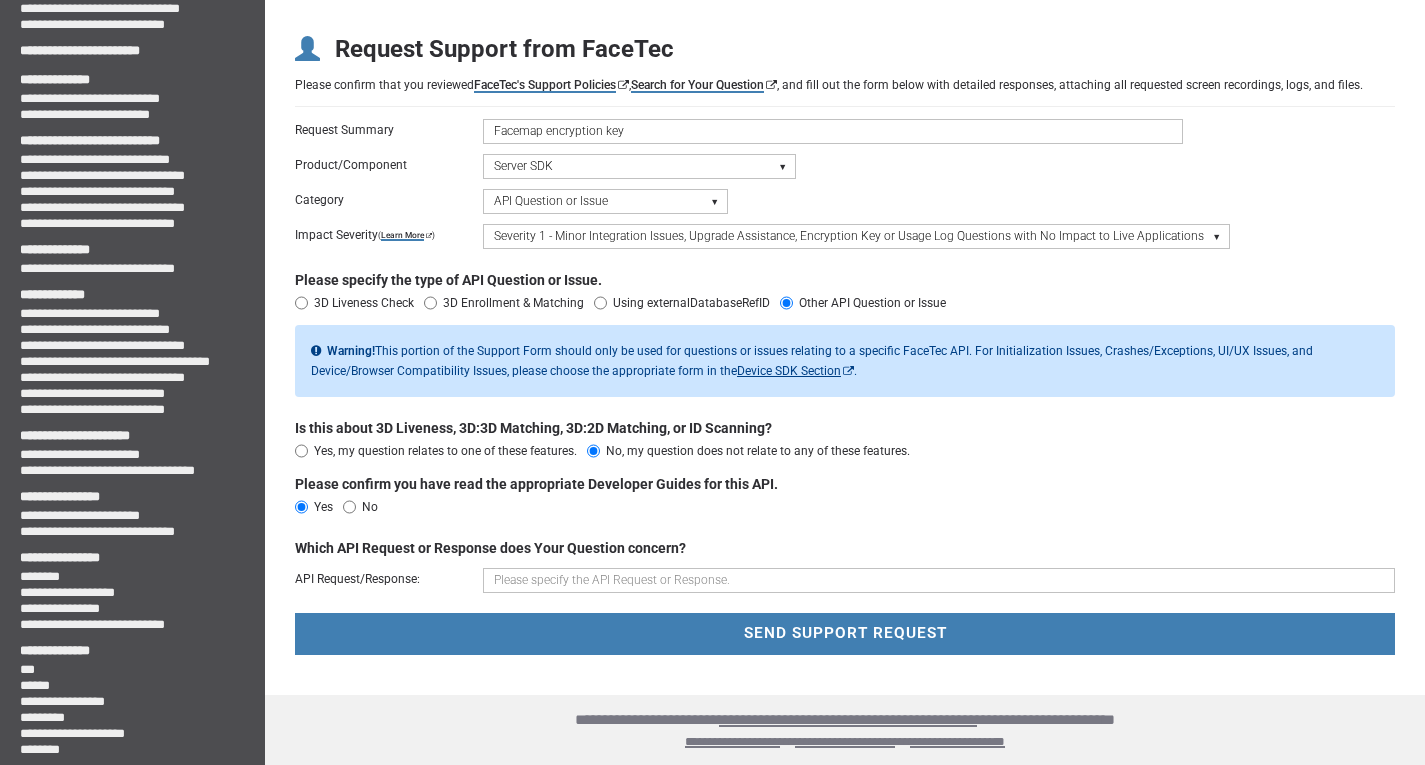 paste on "Hi Facetec, Service NSW has requested the following: Can you please clarify the following: The Facetec documentation states that the facemap encryption key is permanent on [URL][DOMAIN_NAME]. What shoud a company using Facetec do if our PKI infrastructure is compromised in the case of a facemap encryption key? *** hypothetical only we don’t have any concerns specifically. Our understanding is that there is an [URL][DOMAIN_NAME] and [URL][DOMAIN_NAME] api which can be used to assist with facemap encryption key rotation. SNSW appreciates any insights Facetec has on this subject, as it is very important for us to understand." 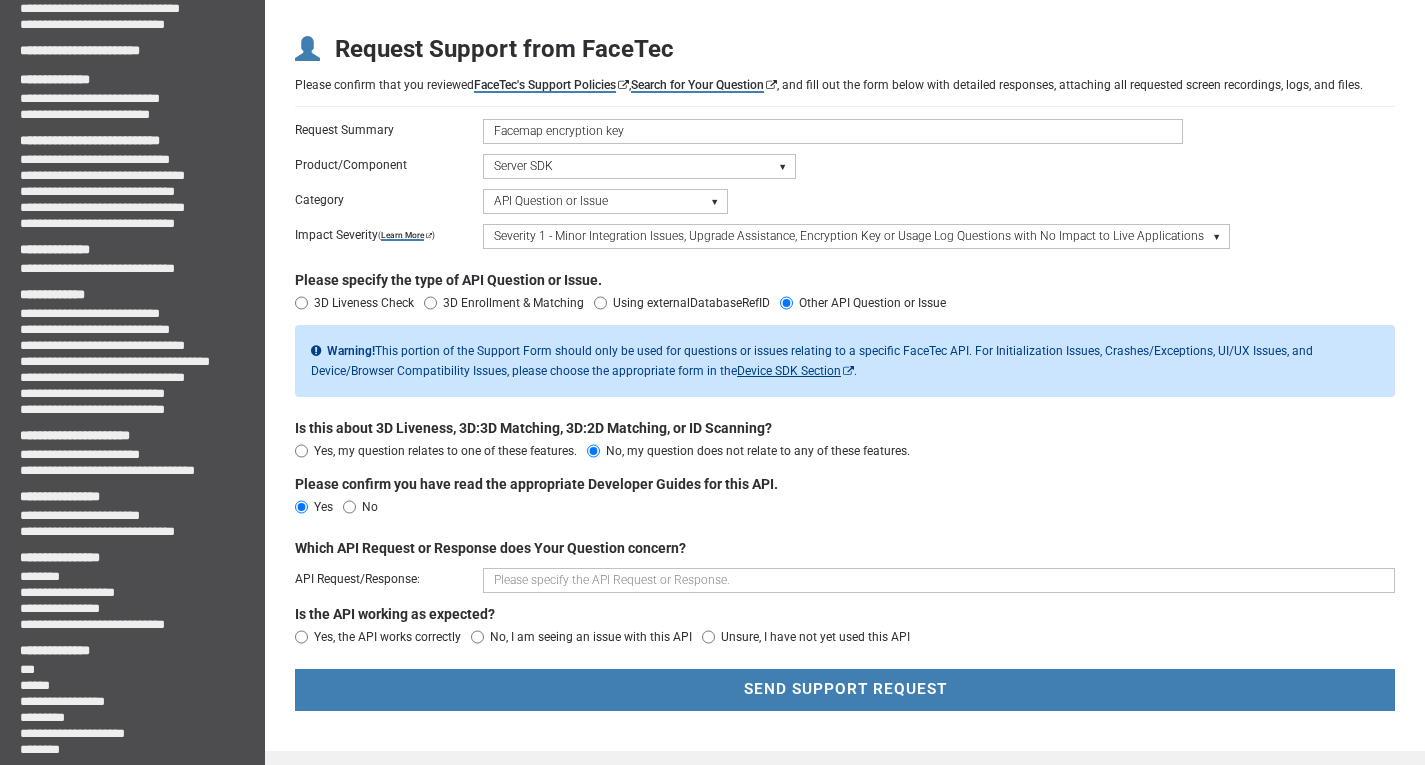 scroll, scrollTop: 0, scrollLeft: 0, axis: both 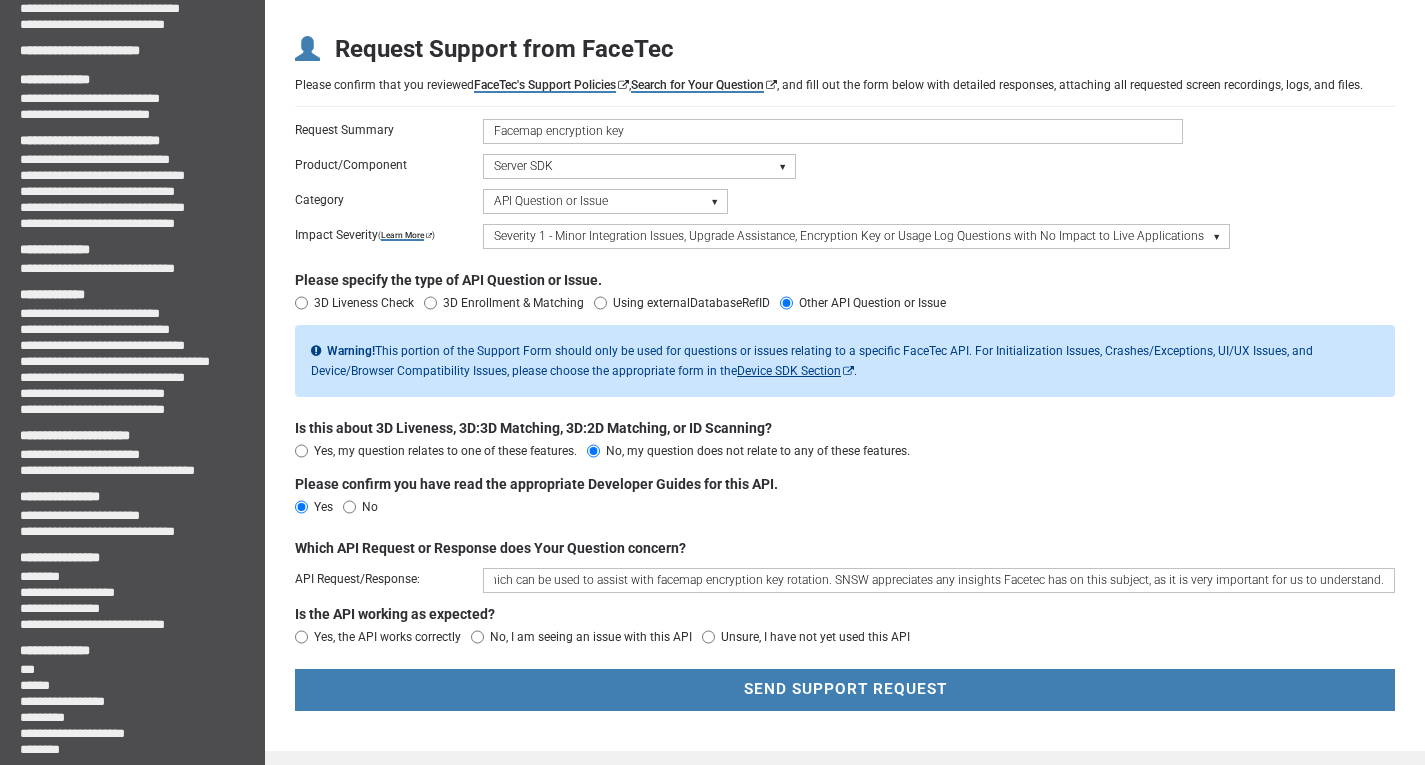 type on "Hi Facetec, Service NSW has requested the following: Can you please clarify the following: The Facetec documentation states that the facemap encryption key is permanent on [URL][DOMAIN_NAME]. What should a company using Facetec do if our PKI infrastructure is compromised in the case of a facemap encryption key? *** hypothetical only, we don’t have any concerns specifically. Our understanding is that there is an [URL][DOMAIN_NAME] and [URL][DOMAIN_NAME] api which can be used to assist with facemap encryption key rotation. SNSW appreciates any insights Facetec has on this subject, as it is very important for us to understand." 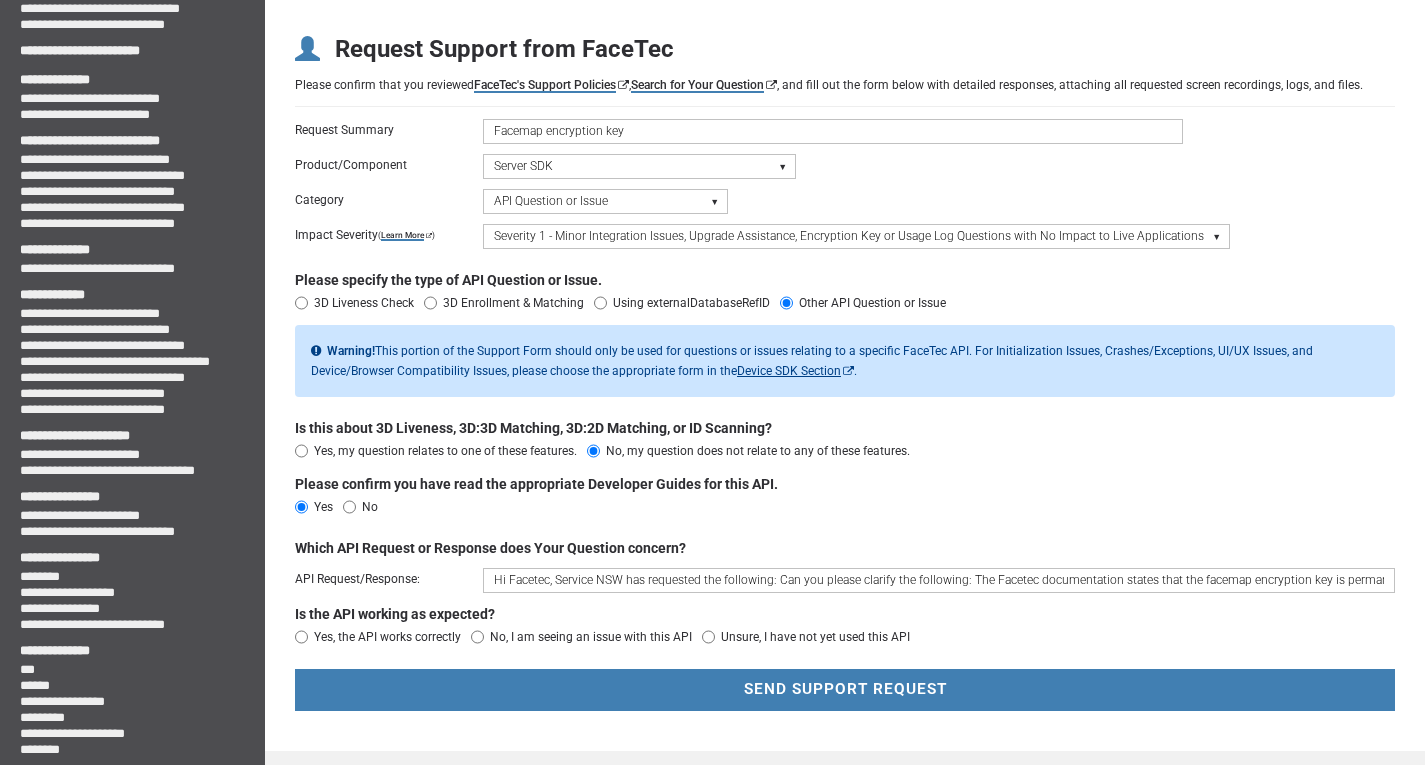 click on "Yes, the API works correctly" at bounding box center (301, 637) 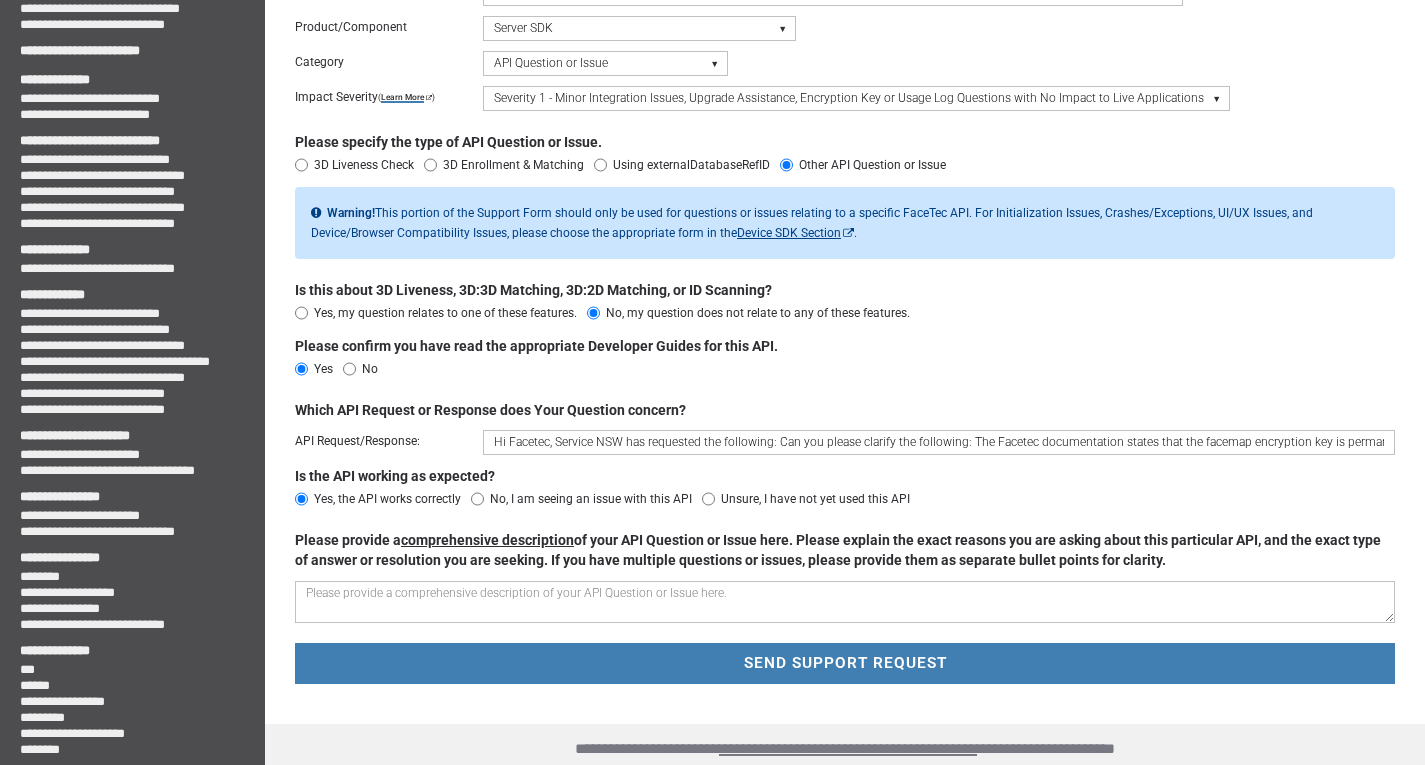 scroll, scrollTop: 217, scrollLeft: 0, axis: vertical 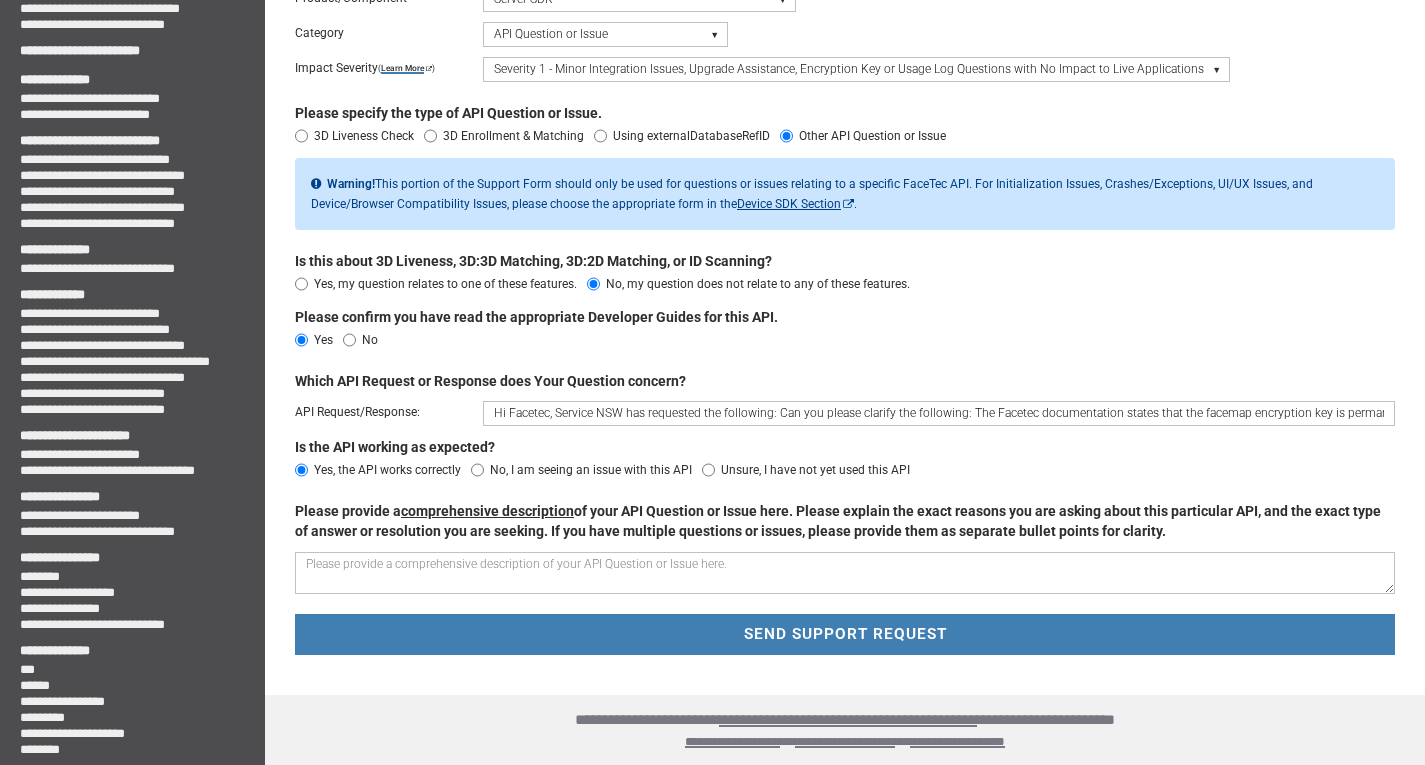 click at bounding box center [845, 573] 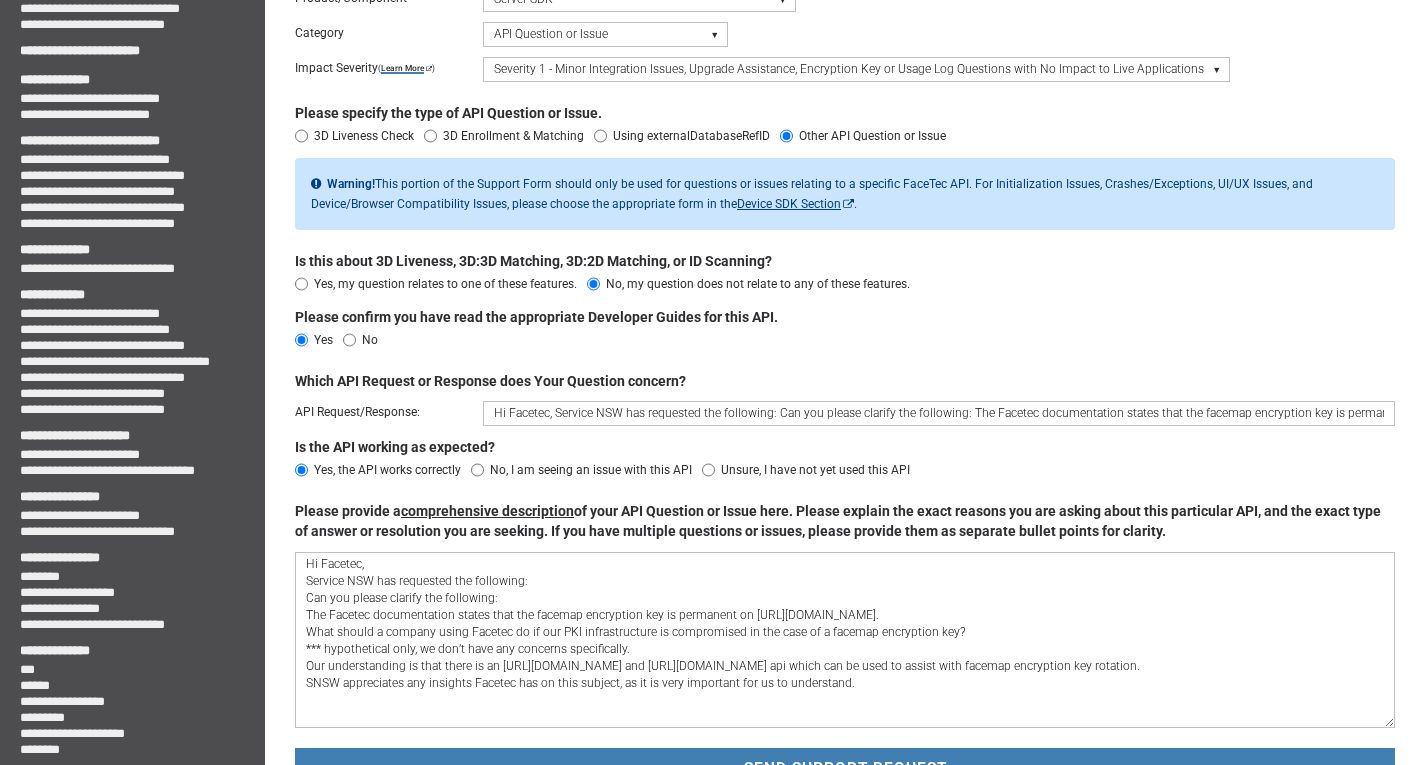 type on "Hi Facetec,
Service NSW has requested the following:
Can you please clarify the following:
The Facetec documentation states that the facemap encryption key is permanent on [URL][DOMAIN_NAME].
What should a company using Facetec do if our PKI infrastructure is compromised in the case of a facemap encryption key?
*** hypothetical only, we don’t have any concerns specifically.
Our understanding is that there is an [URL][DOMAIN_NAME] and [URL][DOMAIN_NAME] api which can be used to assist with facemap encryption key rotation.
SNSW appreciates any insights Facetec has on this subject, as it is very important for us to understand." 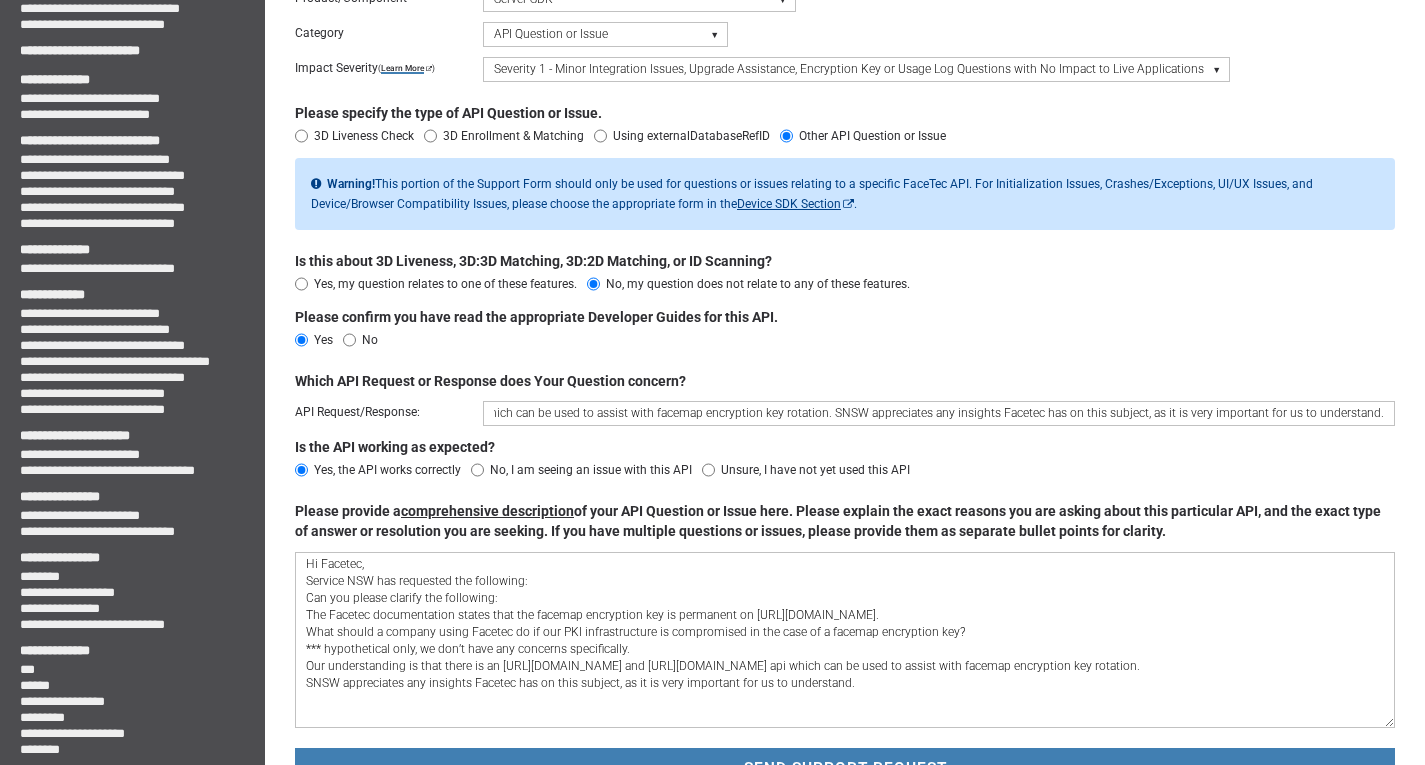 scroll, scrollTop: 0, scrollLeft: 2975, axis: horizontal 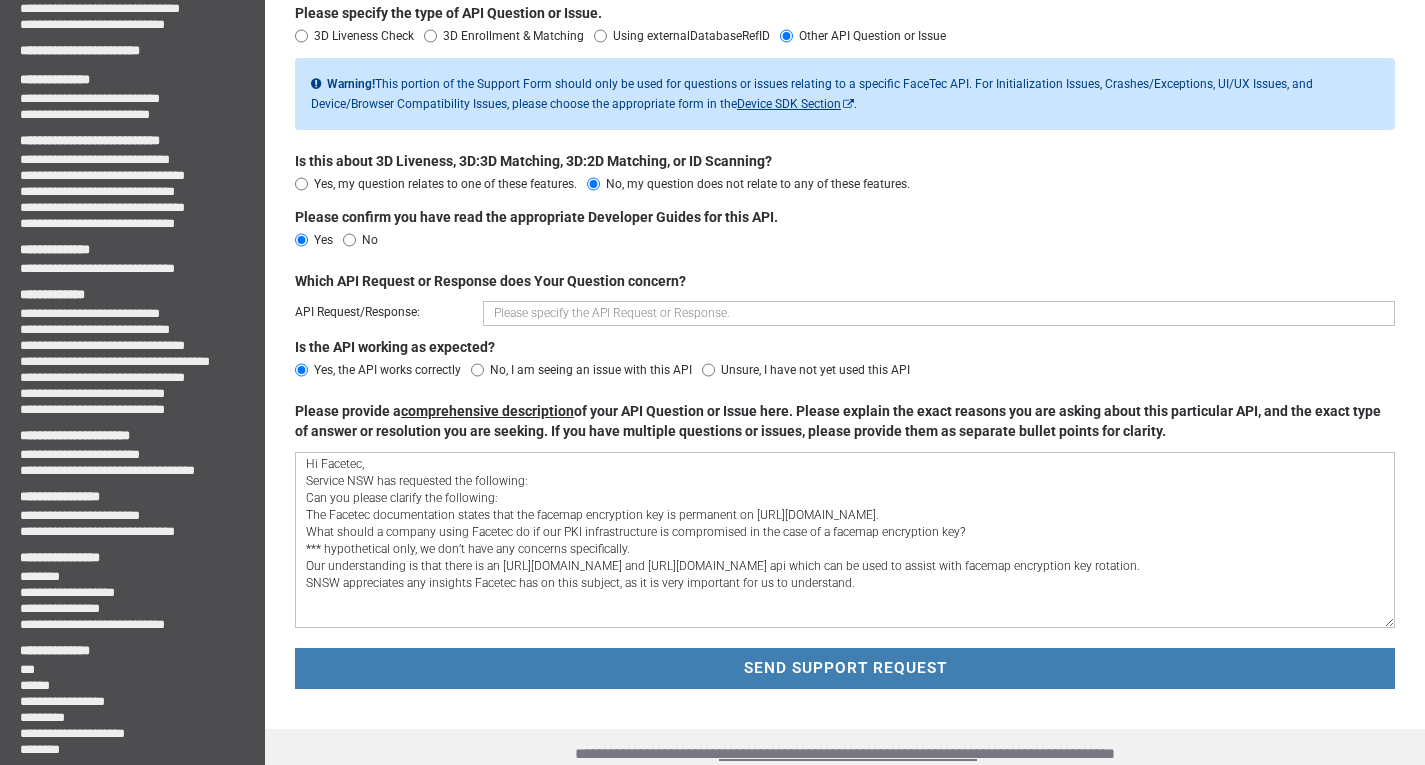 type 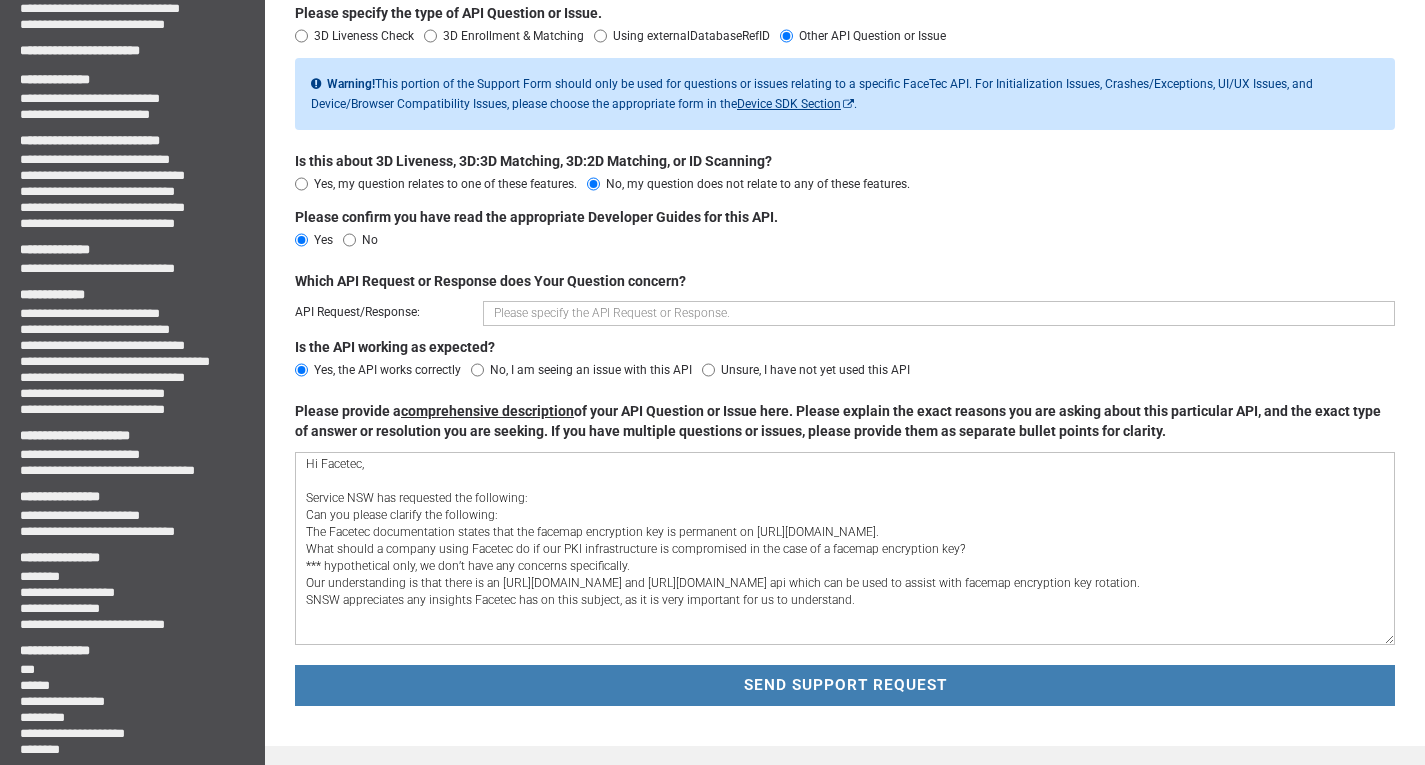 scroll, scrollTop: 2, scrollLeft: 0, axis: vertical 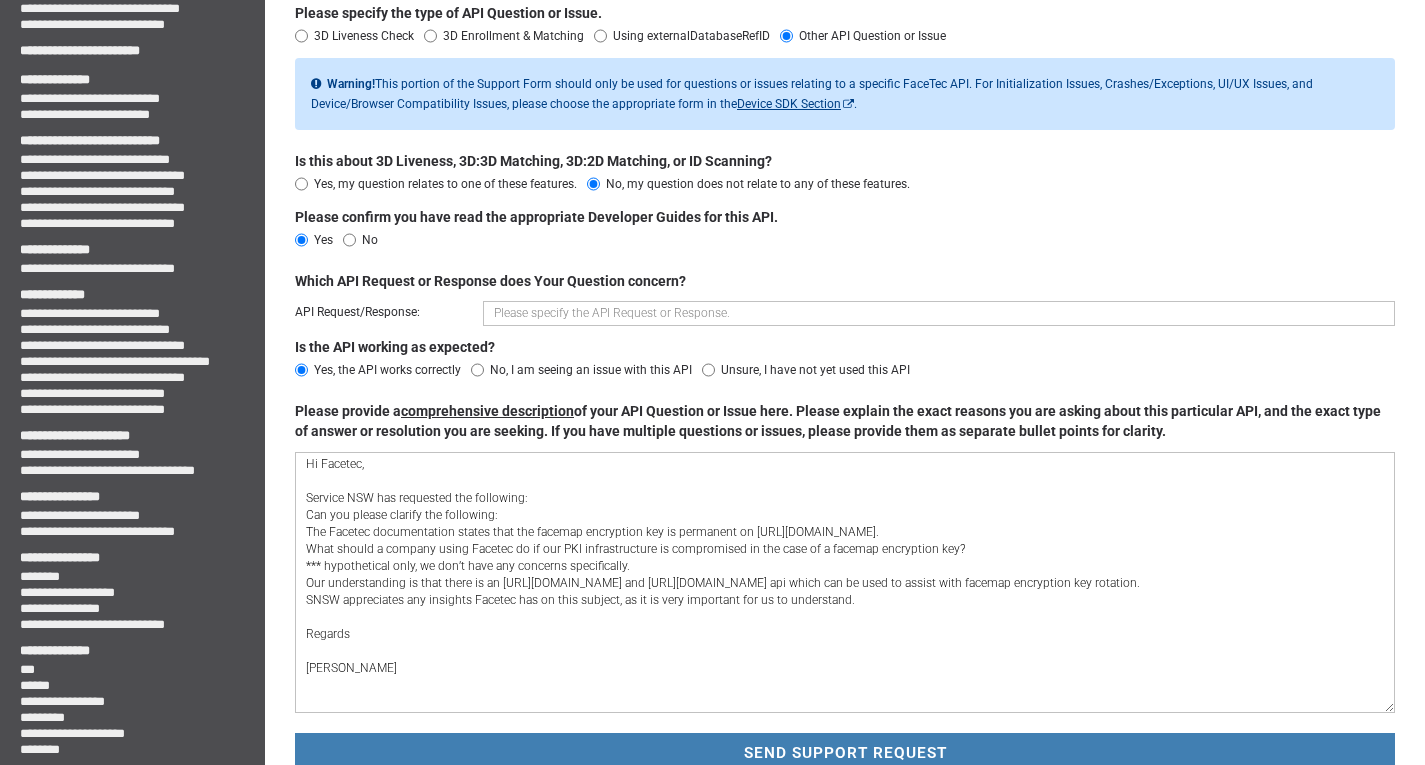 click on "Hi Facetec,
Service NSW has requested the following:
Can you please clarify the following:
The Facetec documentation states that the facemap encryption key is permanent on [URL][DOMAIN_NAME].
What should a company using Facetec do if our PKI infrastructure is compromised in the case of a facemap encryption key?
*** hypothetical only, we don’t have any concerns specifically.
Our understanding is that there is an [URL][DOMAIN_NAME] and [URL][DOMAIN_NAME] api which can be used to assist with facemap encryption key rotation.
SNSW appreciates any insights Facetec has on this subject, as it is very important for us to understand.
Regards
[PERSON_NAME]" at bounding box center (845, 582) 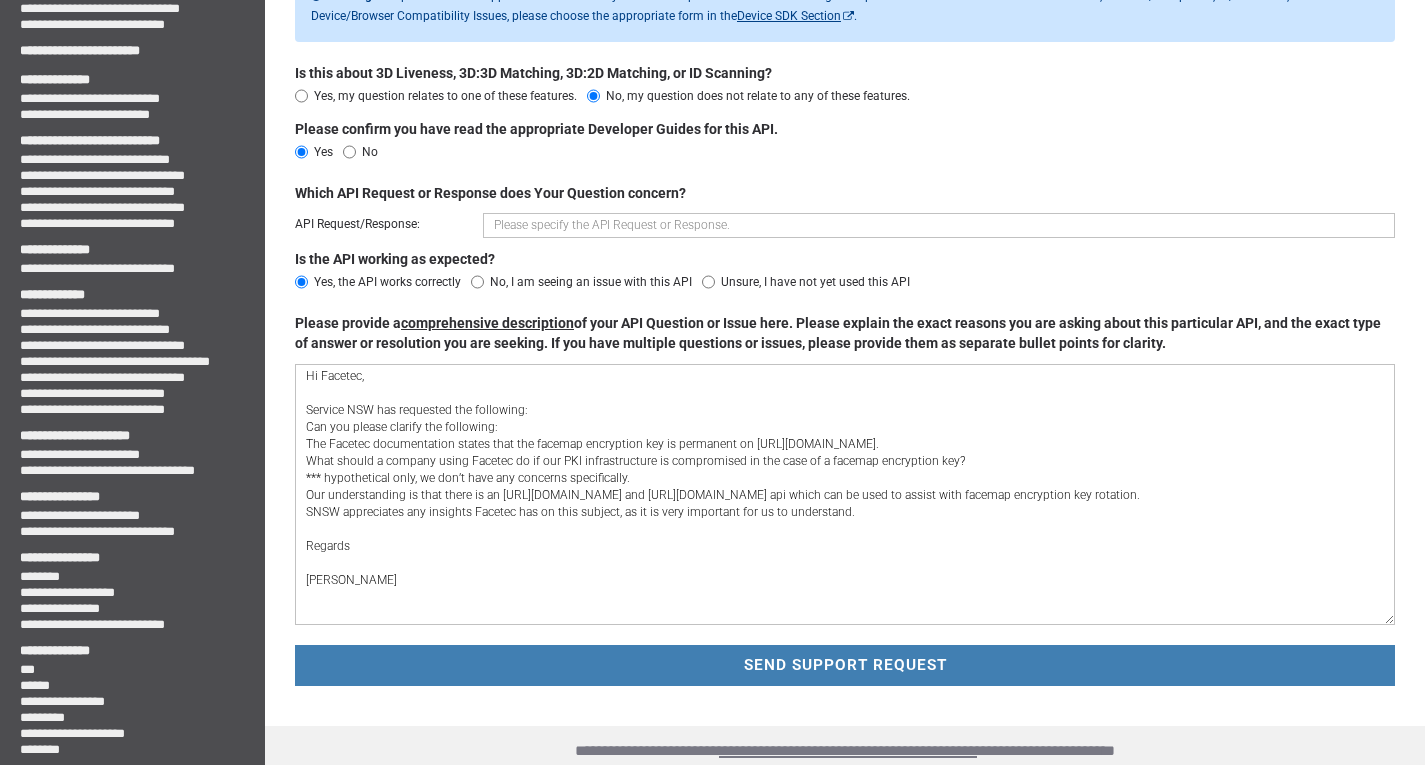 scroll, scrollTop: 436, scrollLeft: 0, axis: vertical 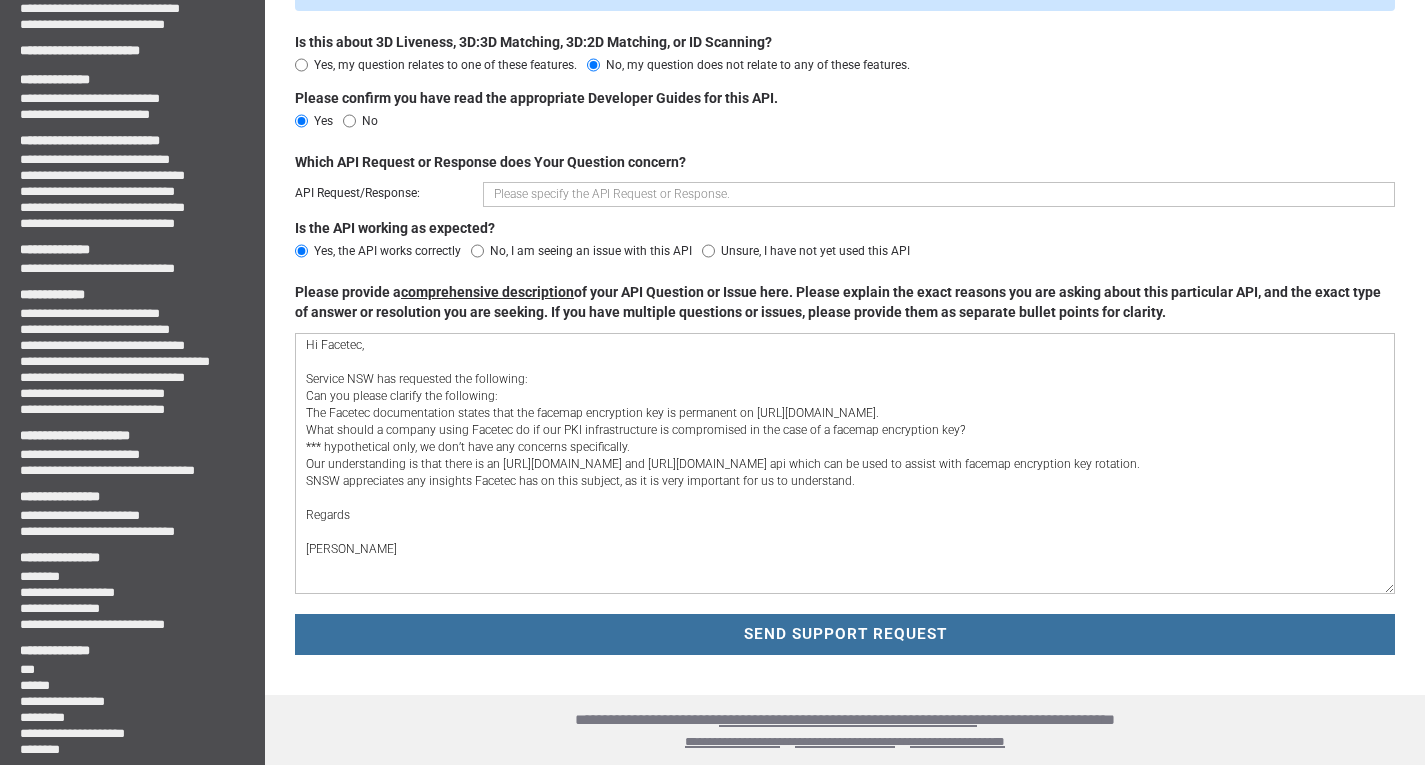 type on "Hi Facetec,
Service NSW has requested the following:
Can you please clarify the following:
The Facetec documentation states that the facemap encryption key is permanent on [URL][DOMAIN_NAME].
What should a company using Facetec do if our PKI infrastructure is compromised in the case of a facemap encryption key?
*** hypothetical only, we don’t have any concerns specifically.
Our understanding is that there is an [URL][DOMAIN_NAME] and [URL][DOMAIN_NAME] api which can be used to assist with facemap encryption key rotation.
SNSW appreciates any insights Facetec has on this subject, as it is very important for us to understand.
Regards
[PERSON_NAME]" 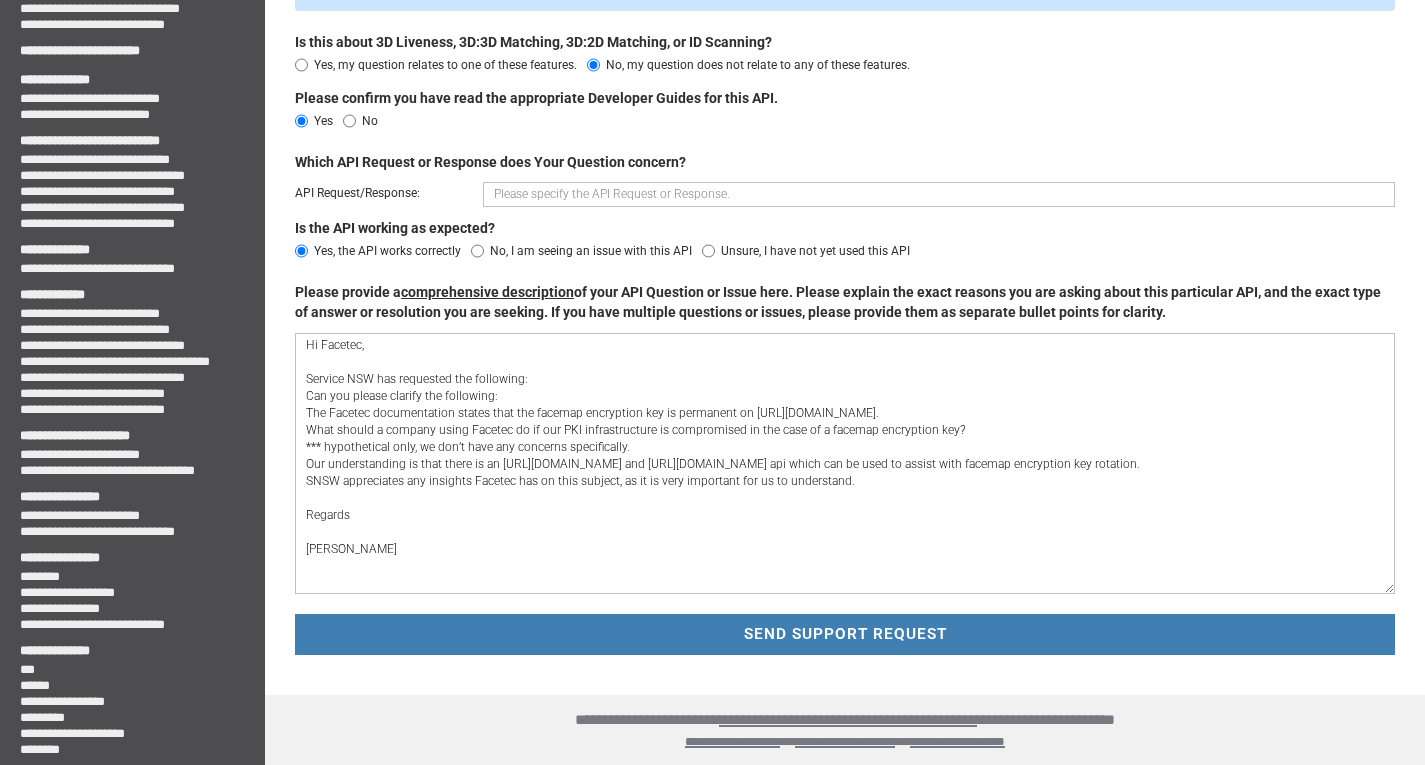 click on "SEND SUPPORT REQUEST" at bounding box center [845, 634] 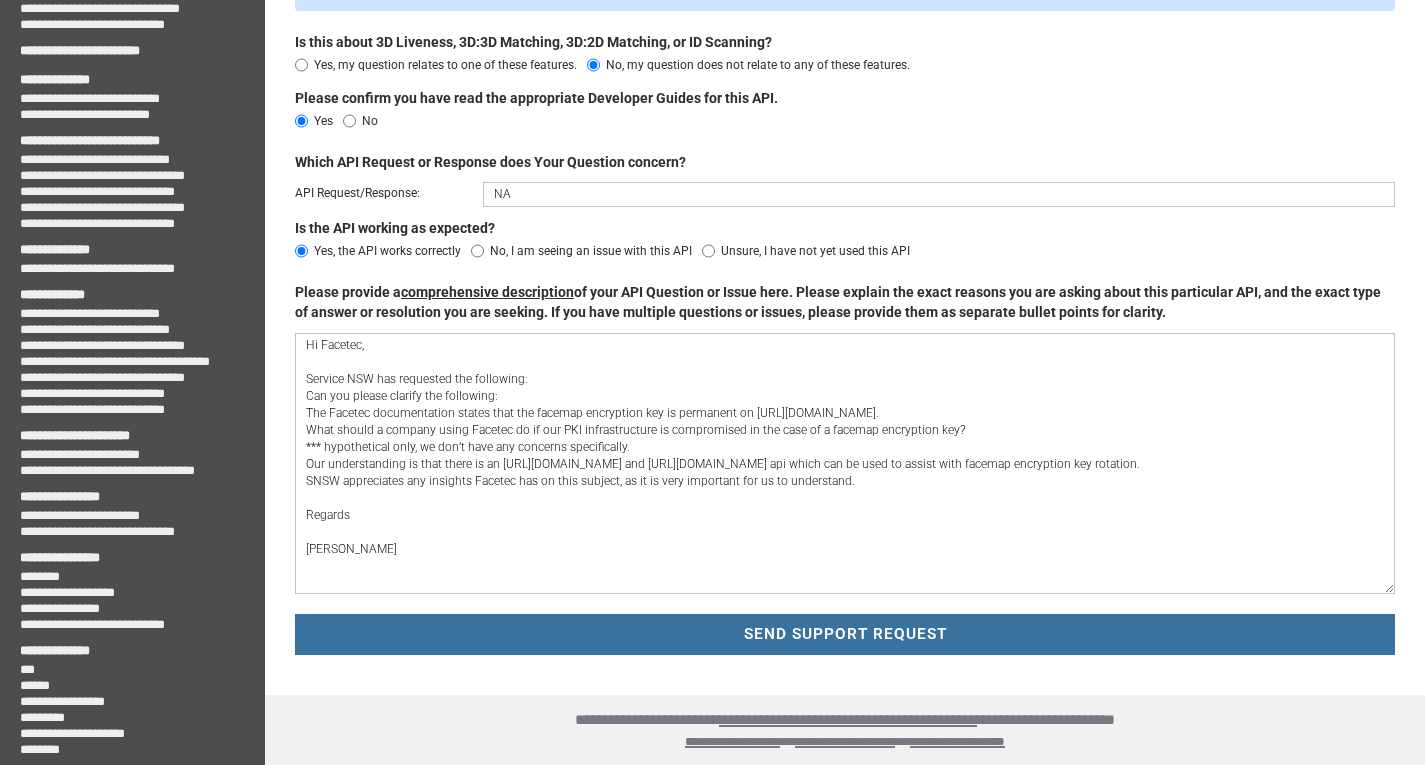 type on "NA" 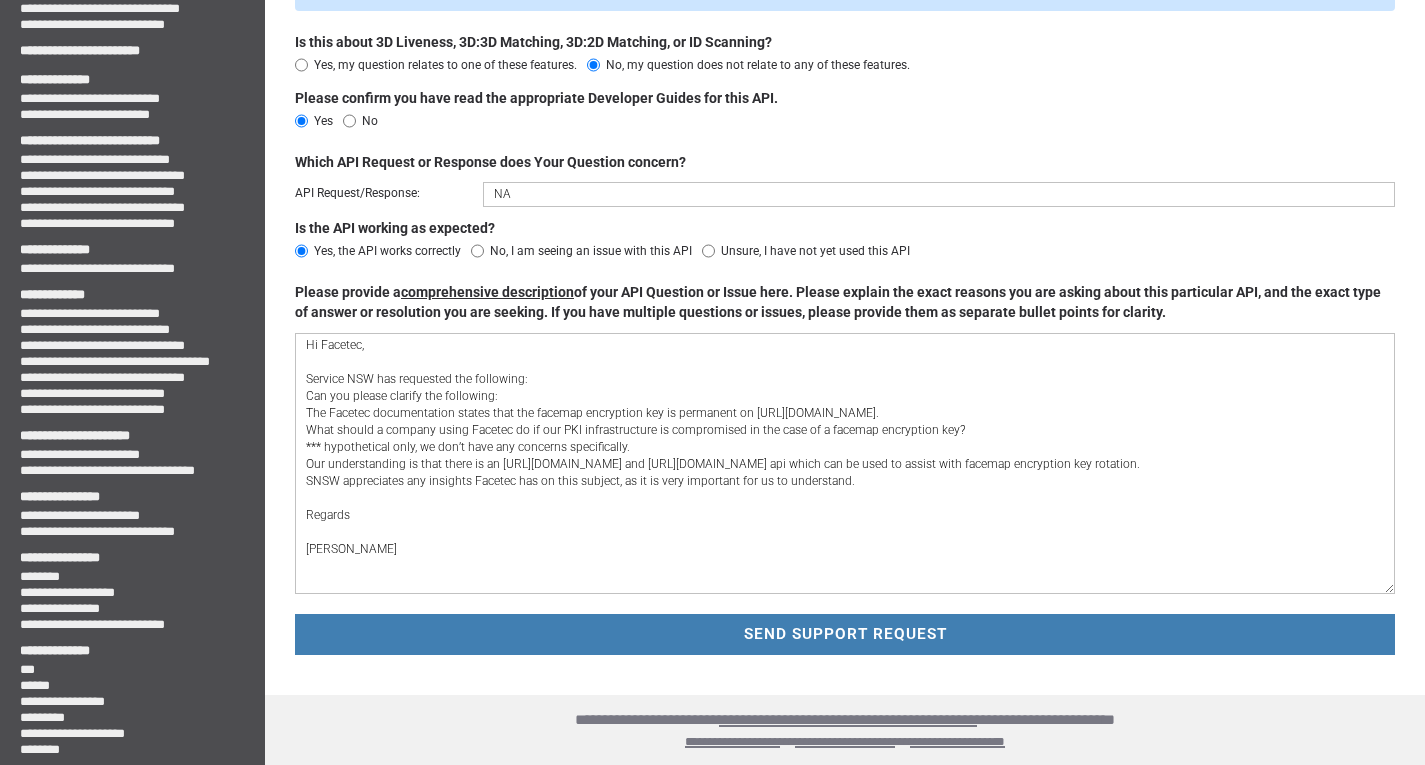 click on "SEND SUPPORT REQUEST" at bounding box center (845, 634) 